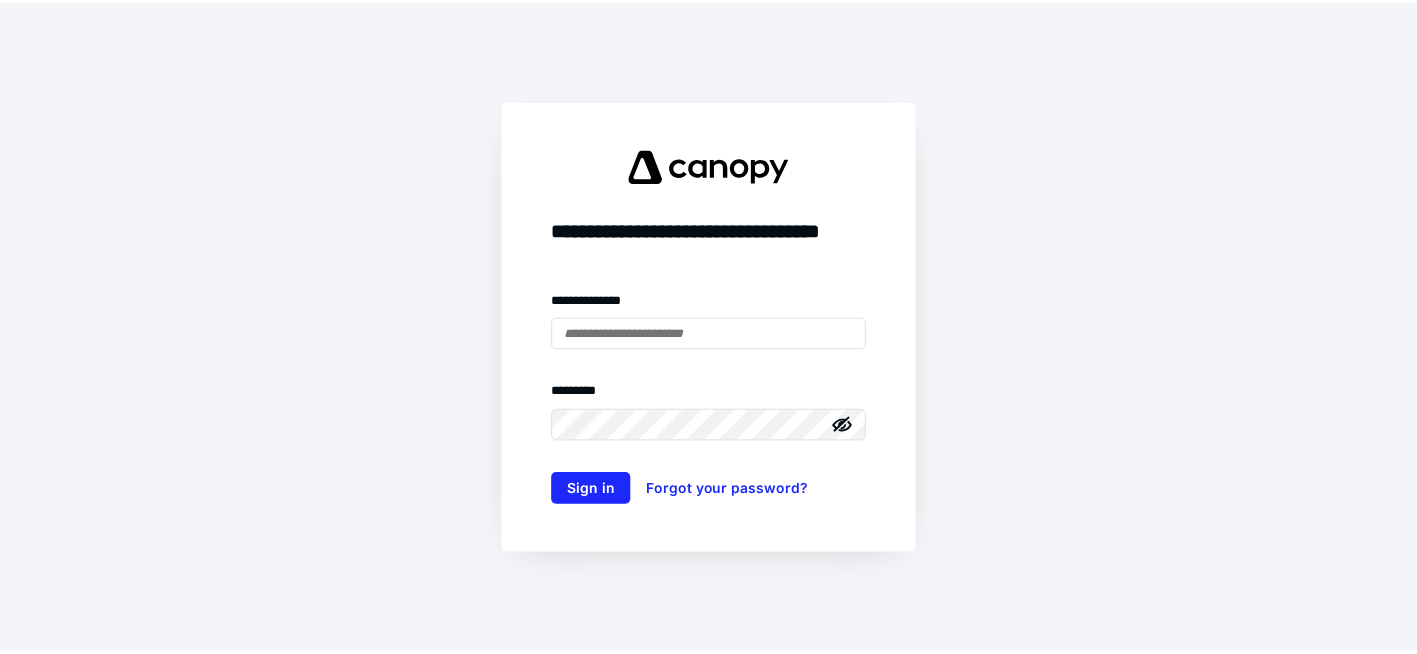 scroll, scrollTop: 0, scrollLeft: 0, axis: both 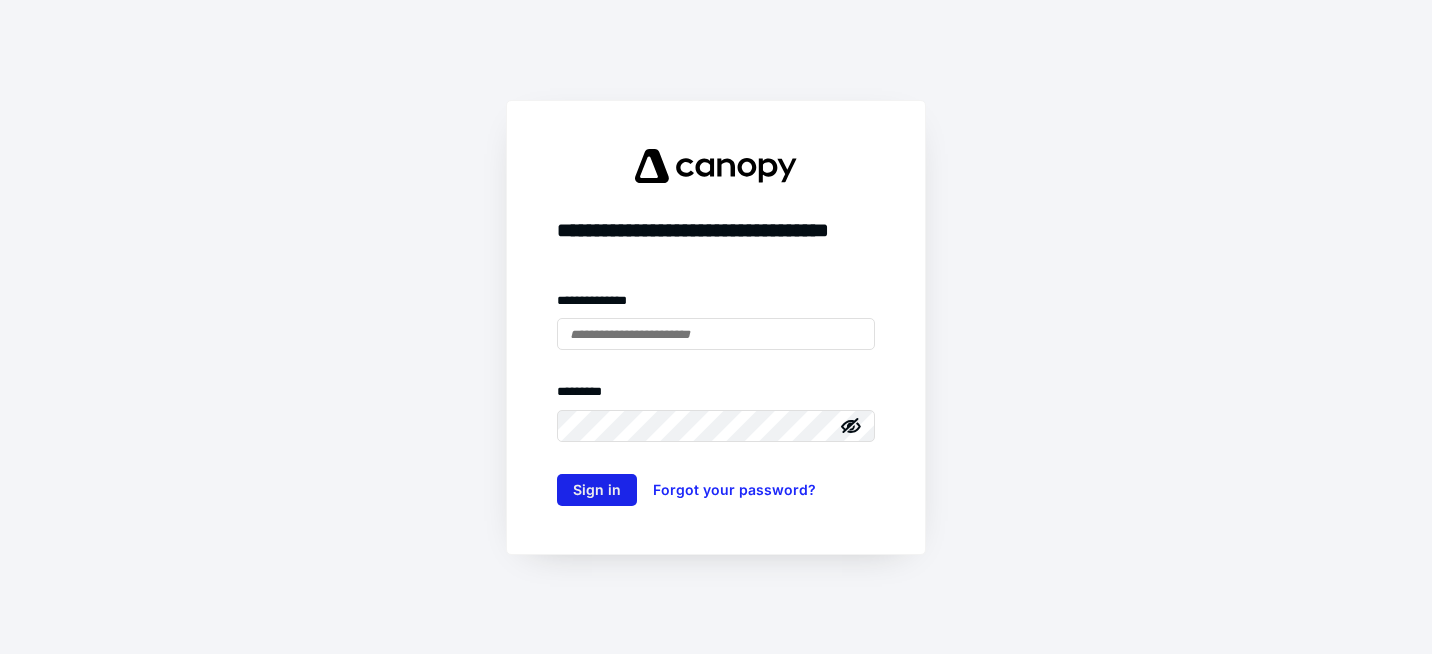 type on "**********" 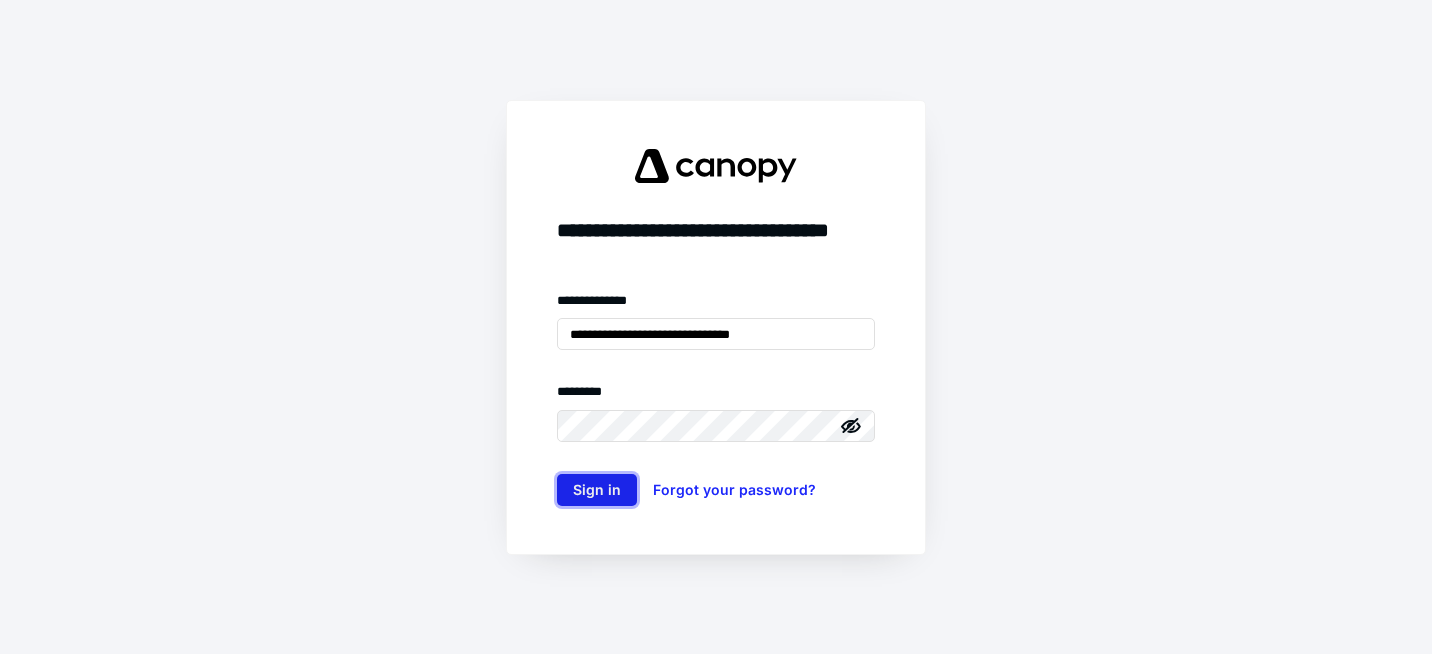 click on "Sign in" at bounding box center [597, 490] 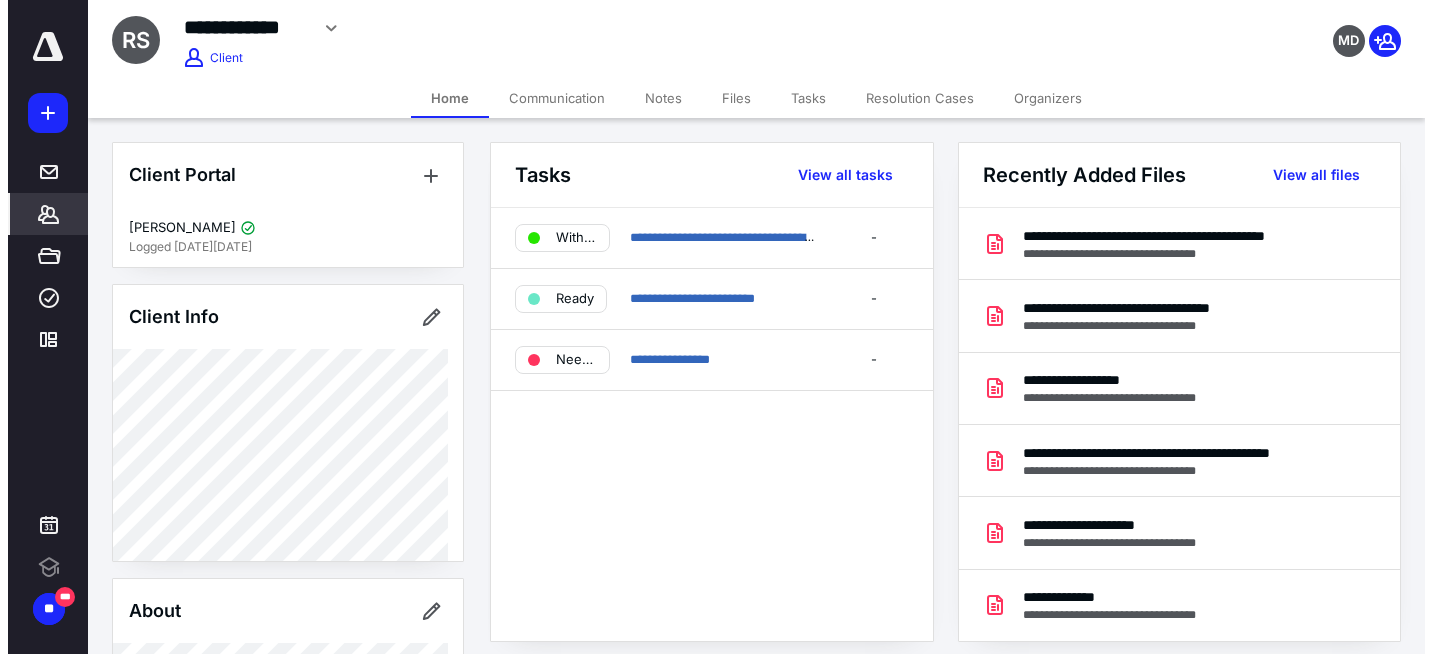 scroll, scrollTop: 0, scrollLeft: 0, axis: both 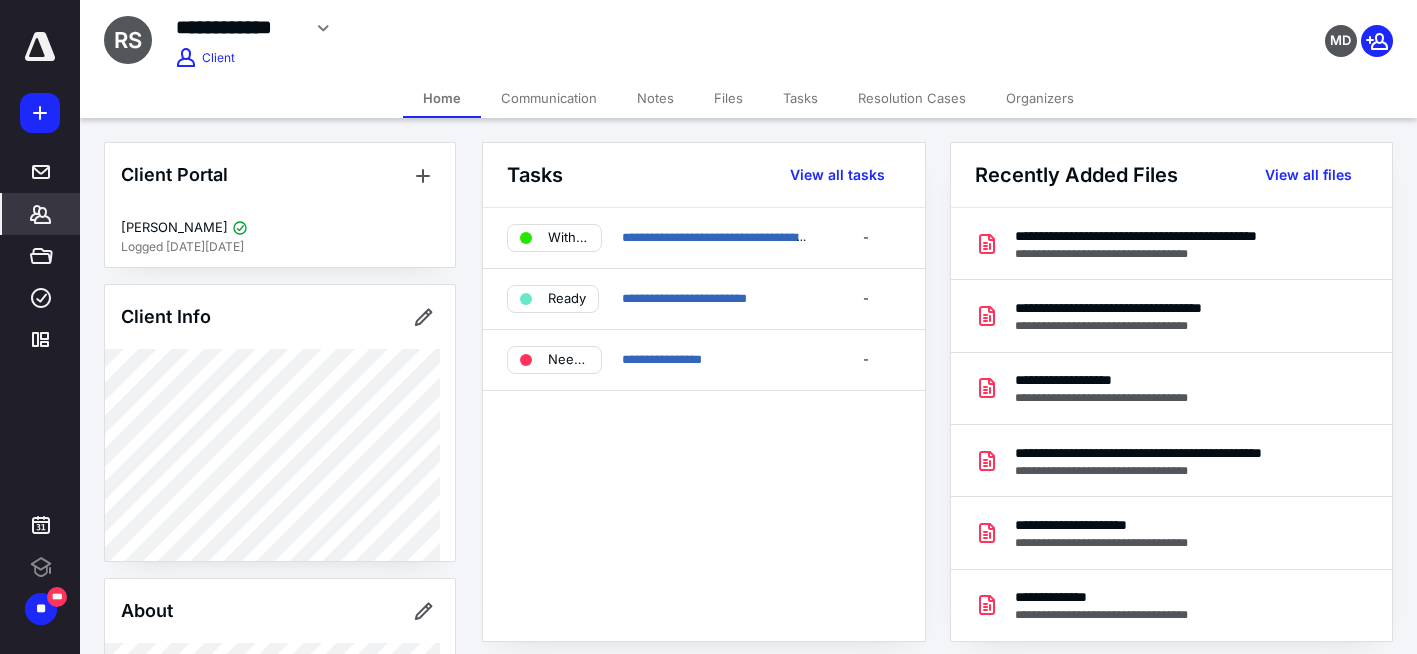 click on "Tasks" at bounding box center (800, 98) 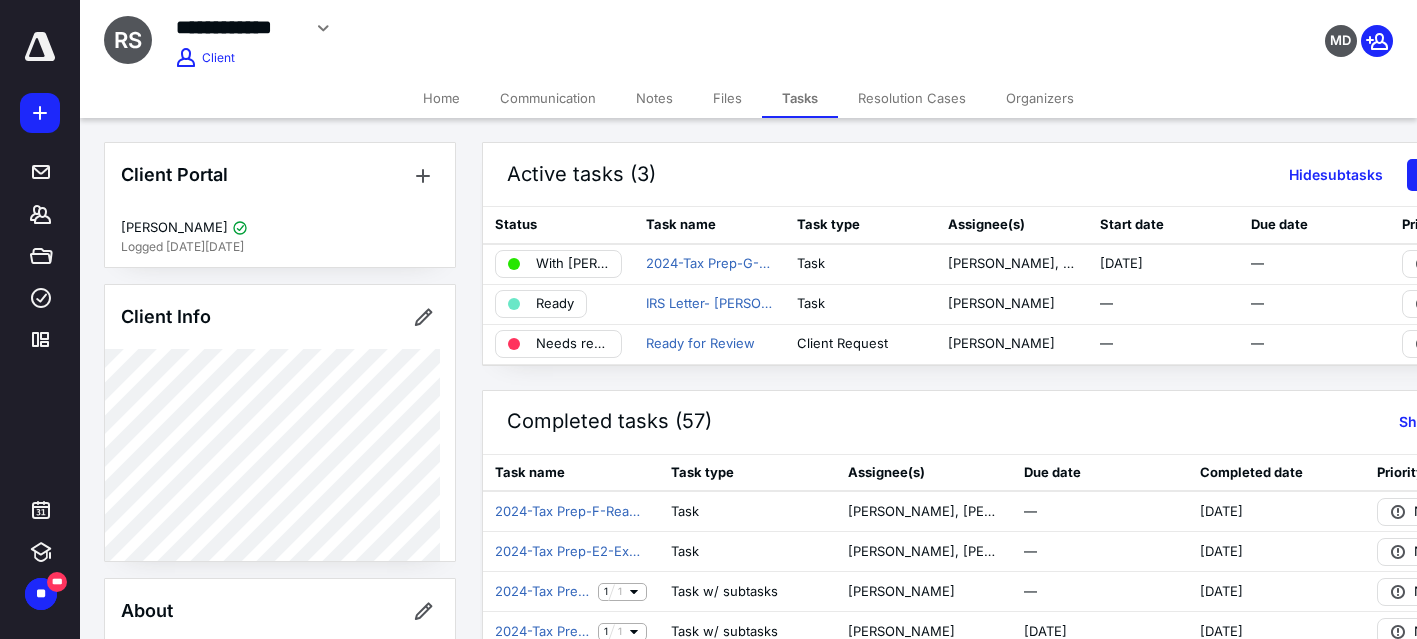 click on "Files" at bounding box center [727, 98] 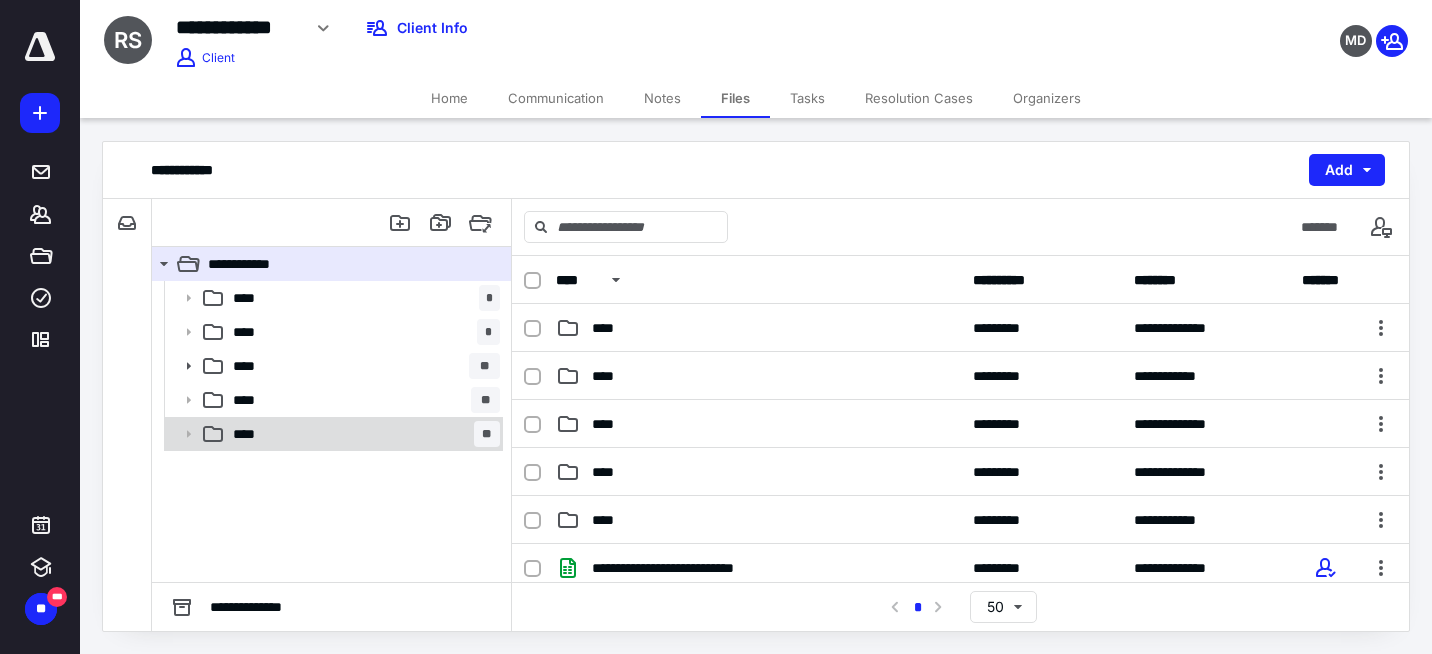 click on "**** **" at bounding box center [362, 434] 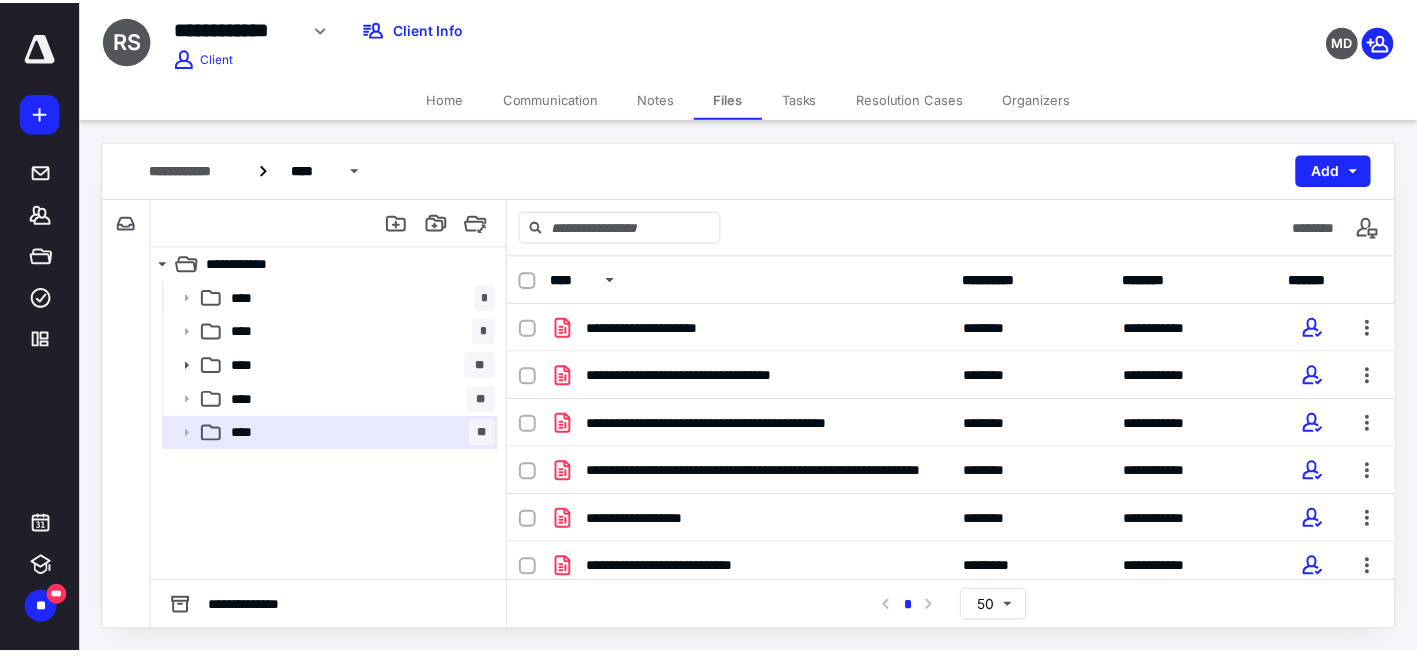 scroll, scrollTop: 0, scrollLeft: 0, axis: both 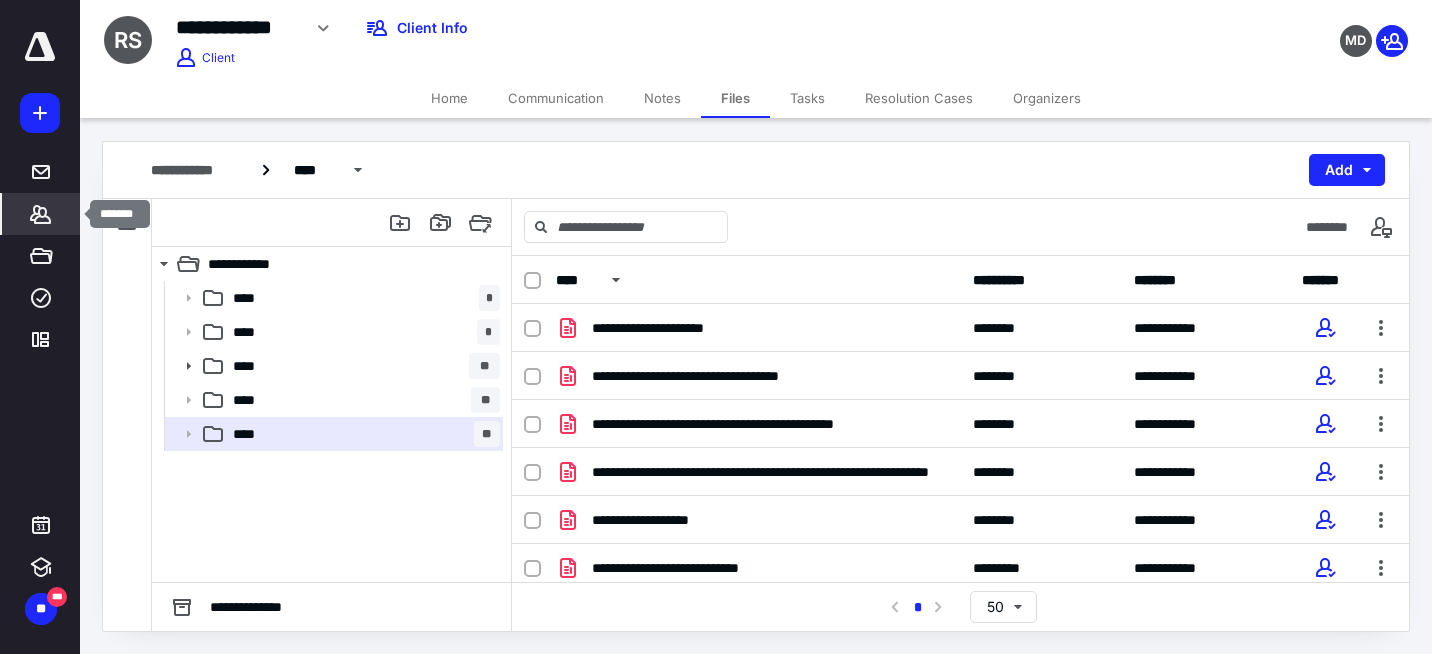 click 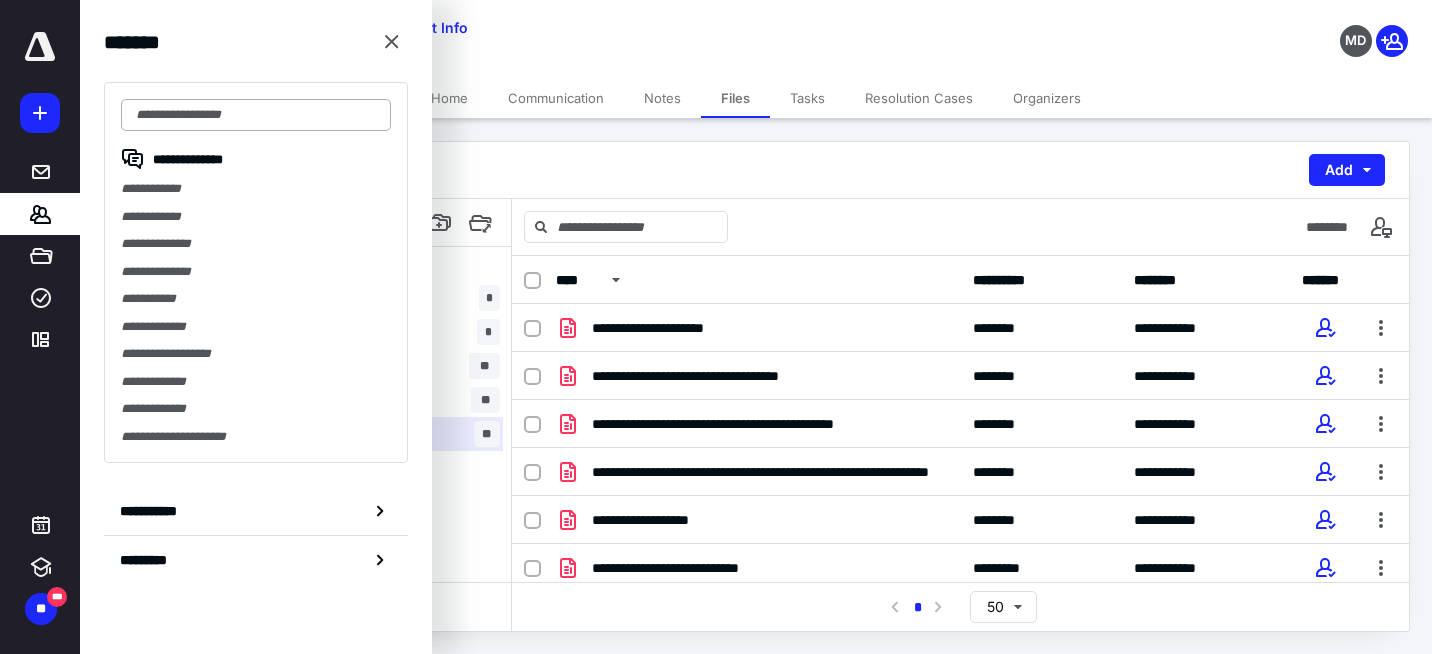 click at bounding box center [256, 115] 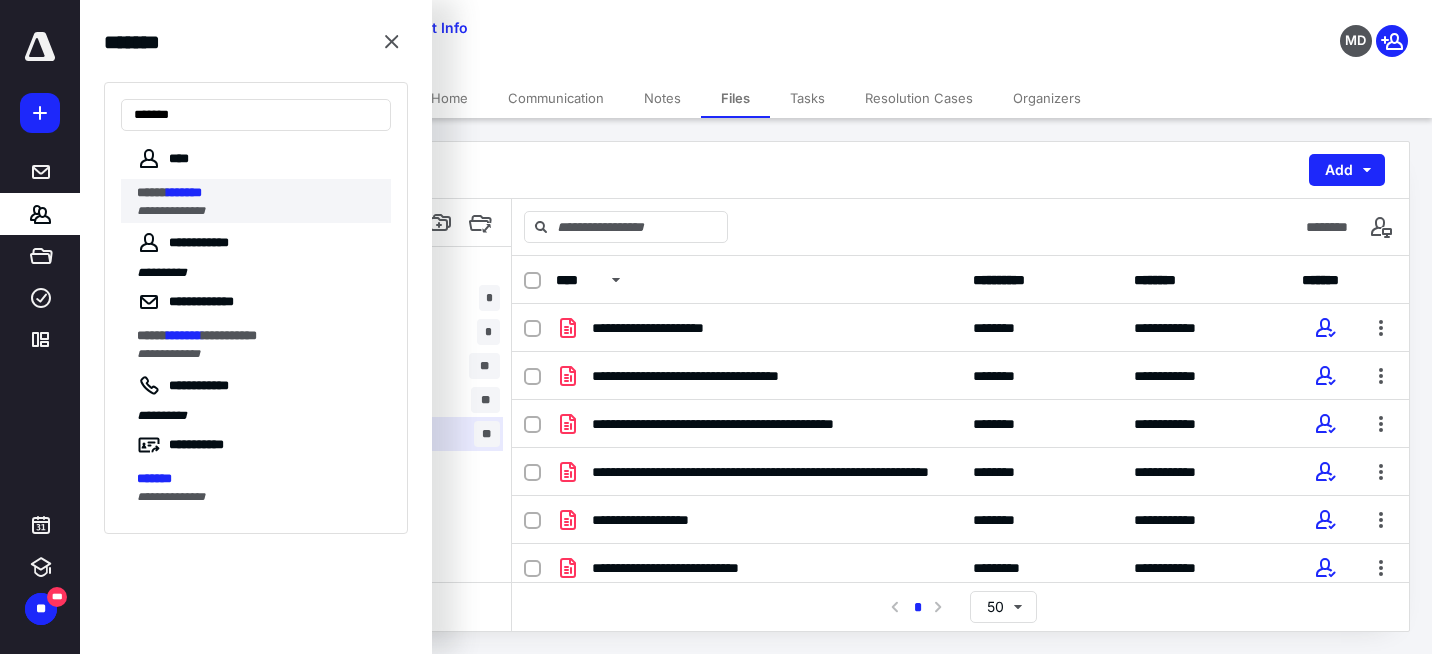 type on "*******" 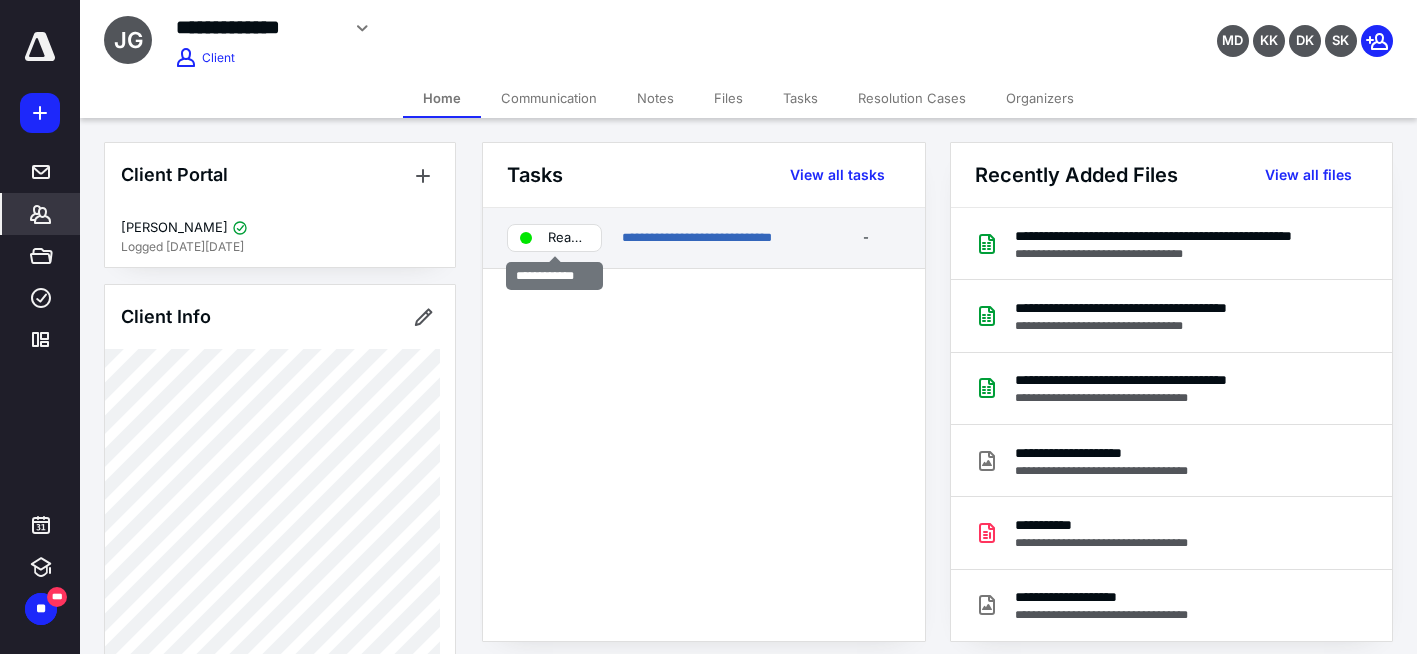 click on "Ready 4 Prep" at bounding box center (554, 238) 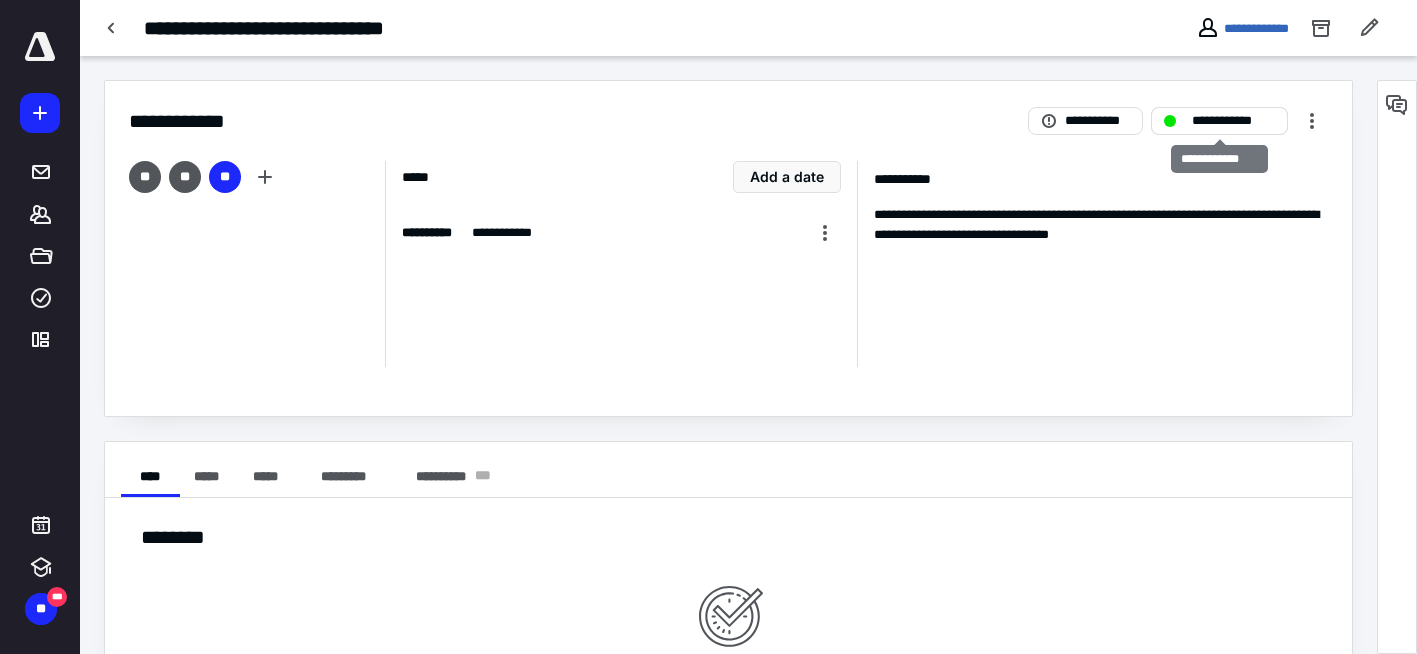 click on "**********" at bounding box center (1219, 121) 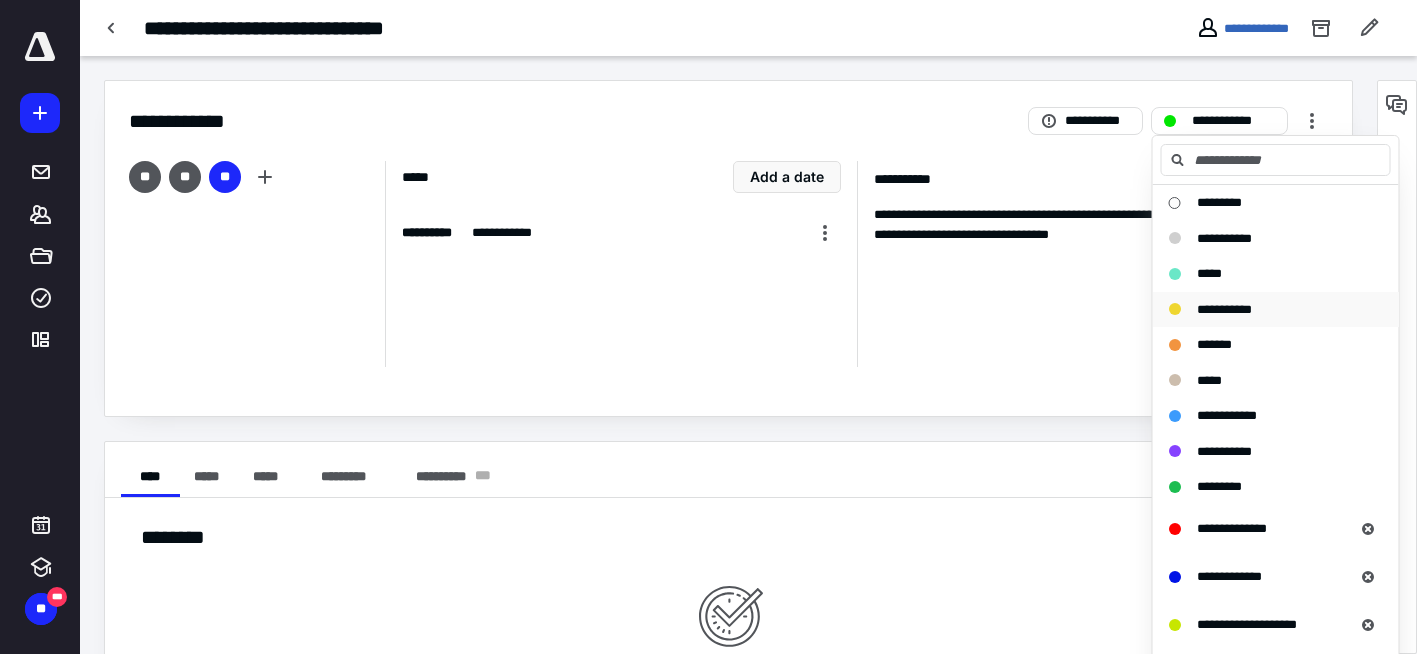 click on "**********" at bounding box center (1224, 309) 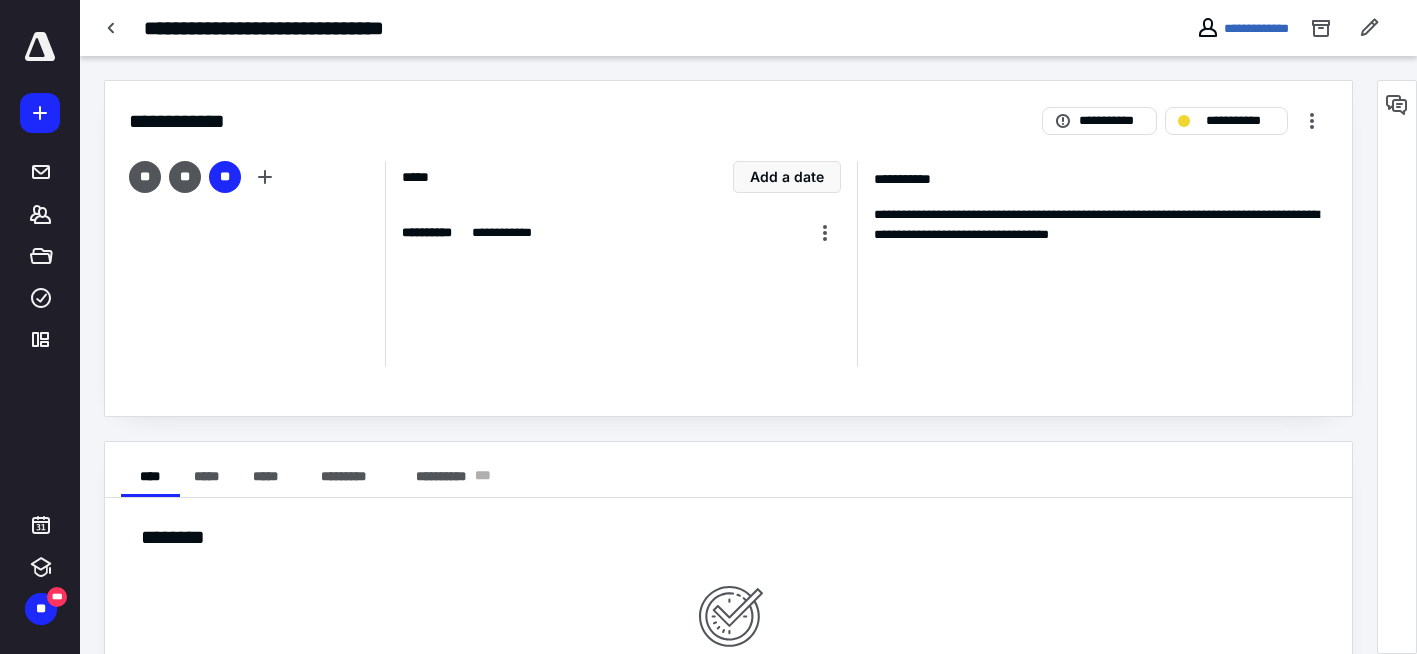 click on "**********" at bounding box center (728, 248) 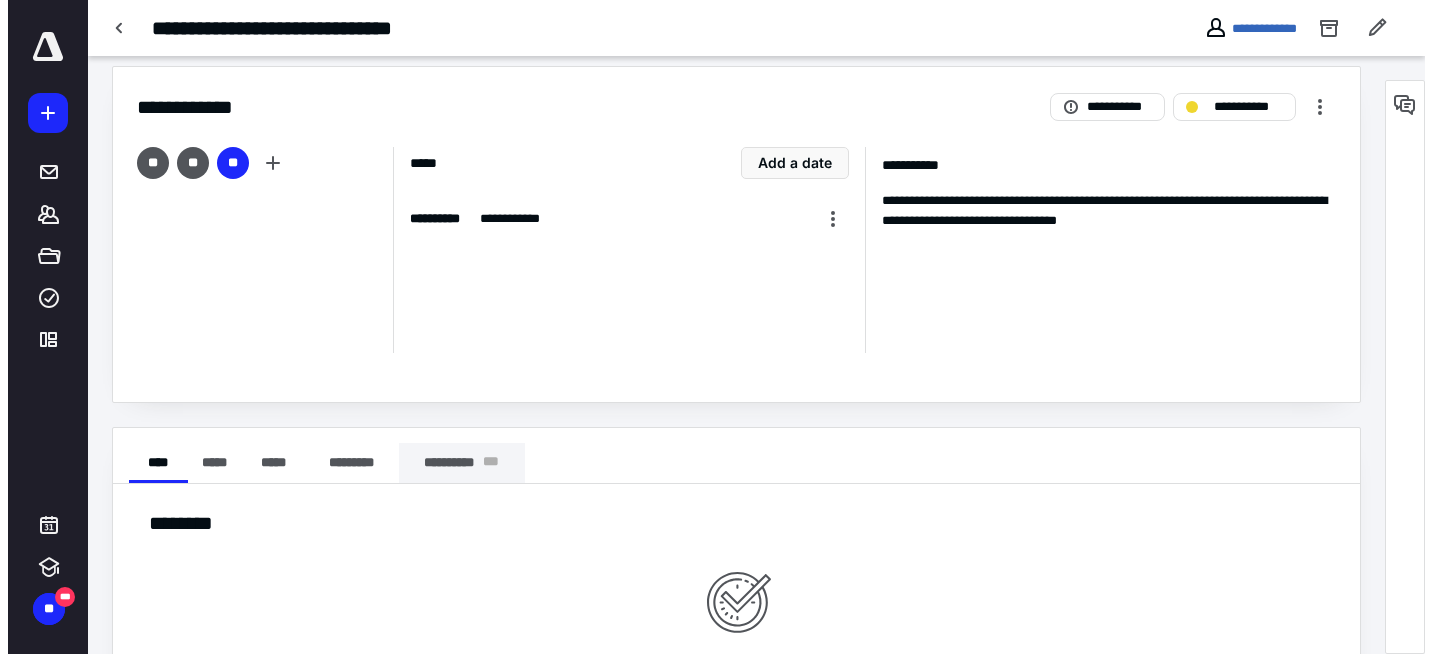 scroll, scrollTop: 0, scrollLeft: 0, axis: both 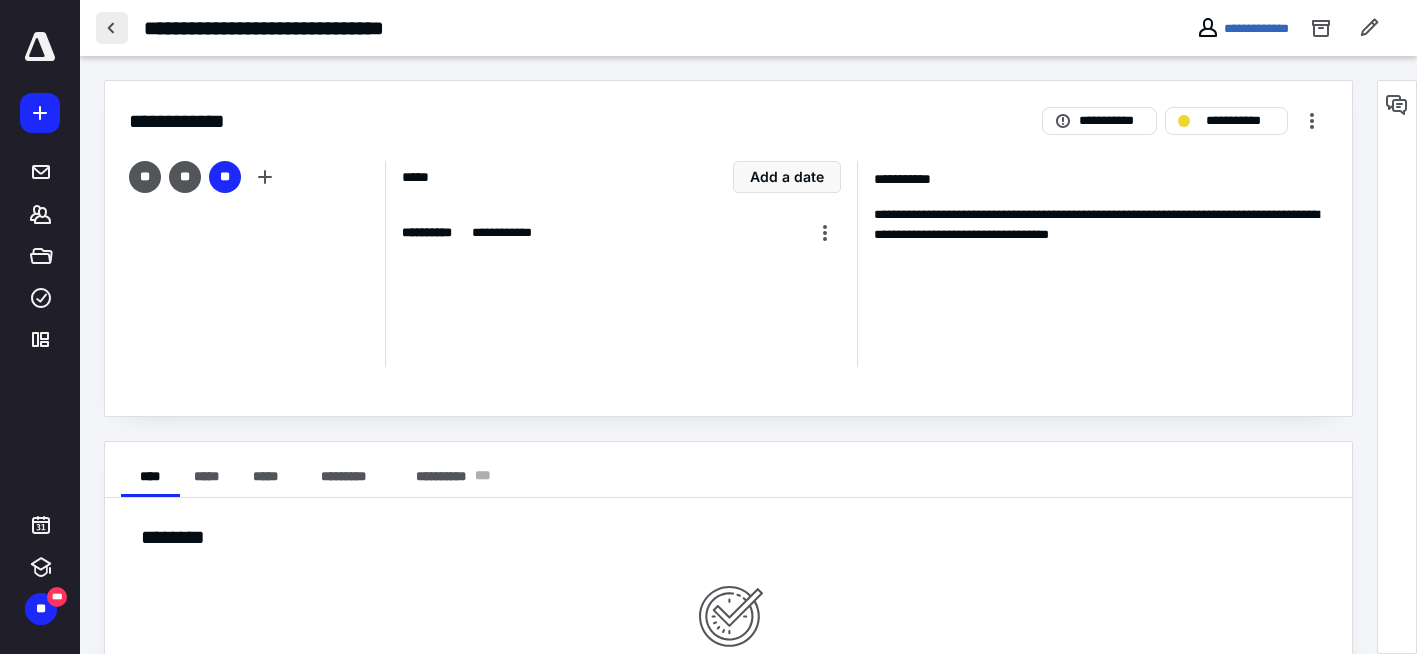 click at bounding box center [112, 28] 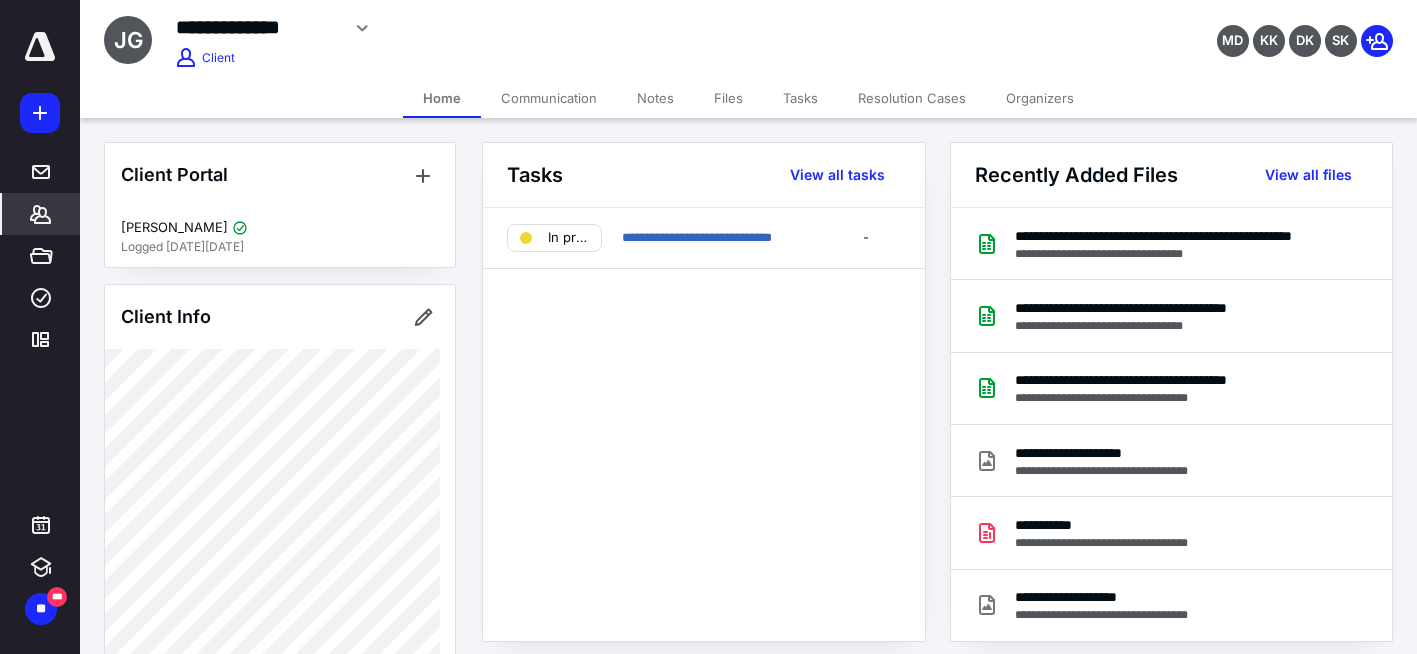 click on "Files" at bounding box center (728, 98) 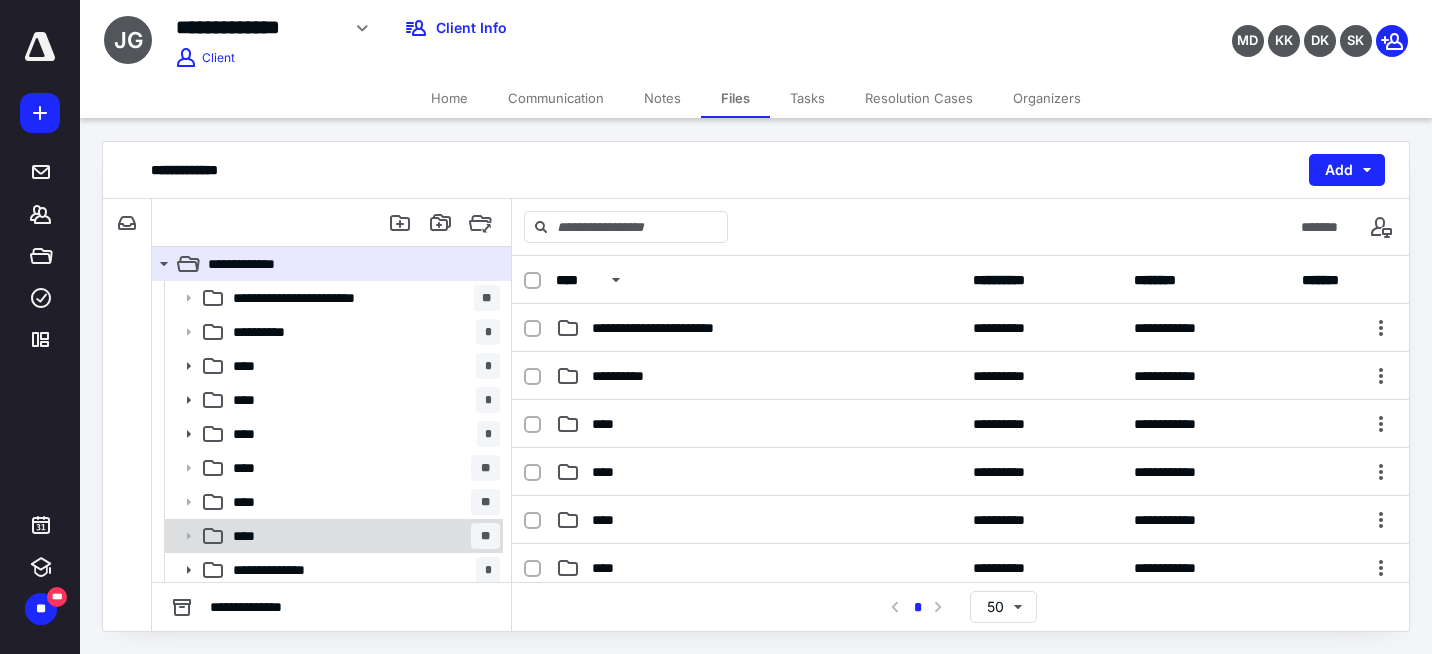 click on "****" at bounding box center [250, 536] 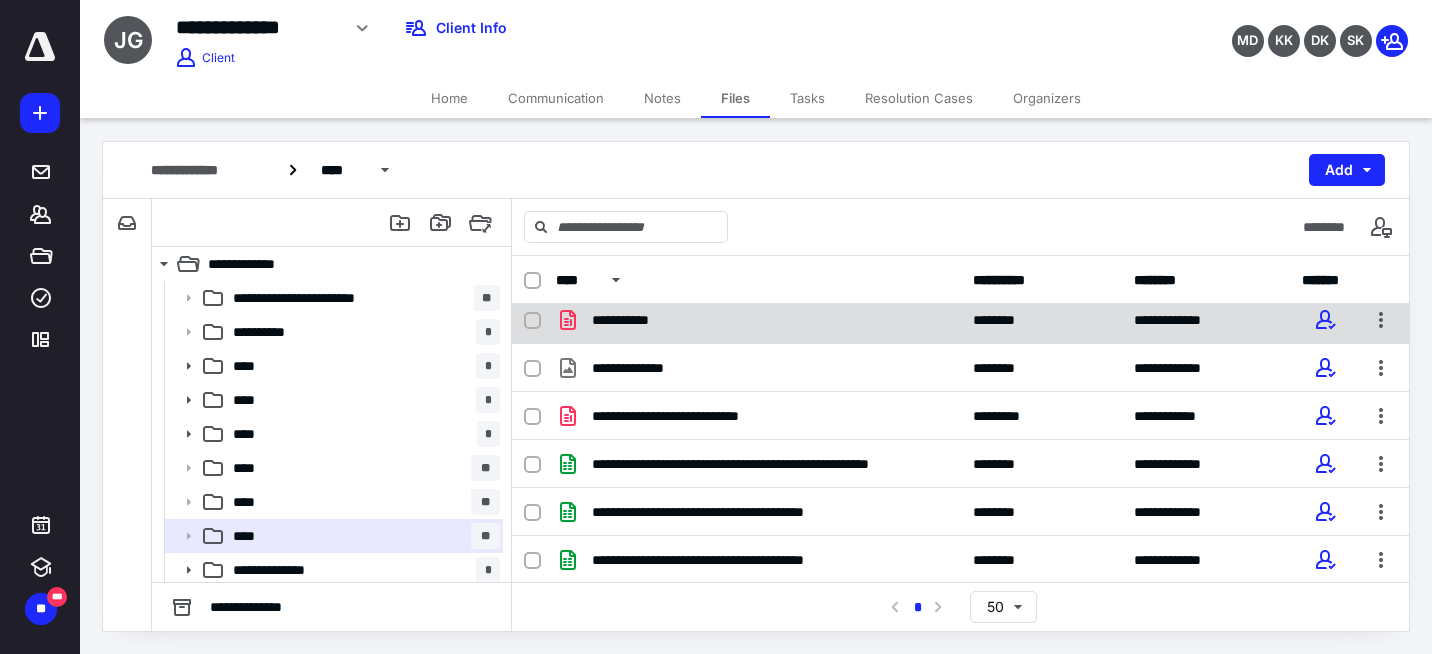 scroll, scrollTop: 202, scrollLeft: 0, axis: vertical 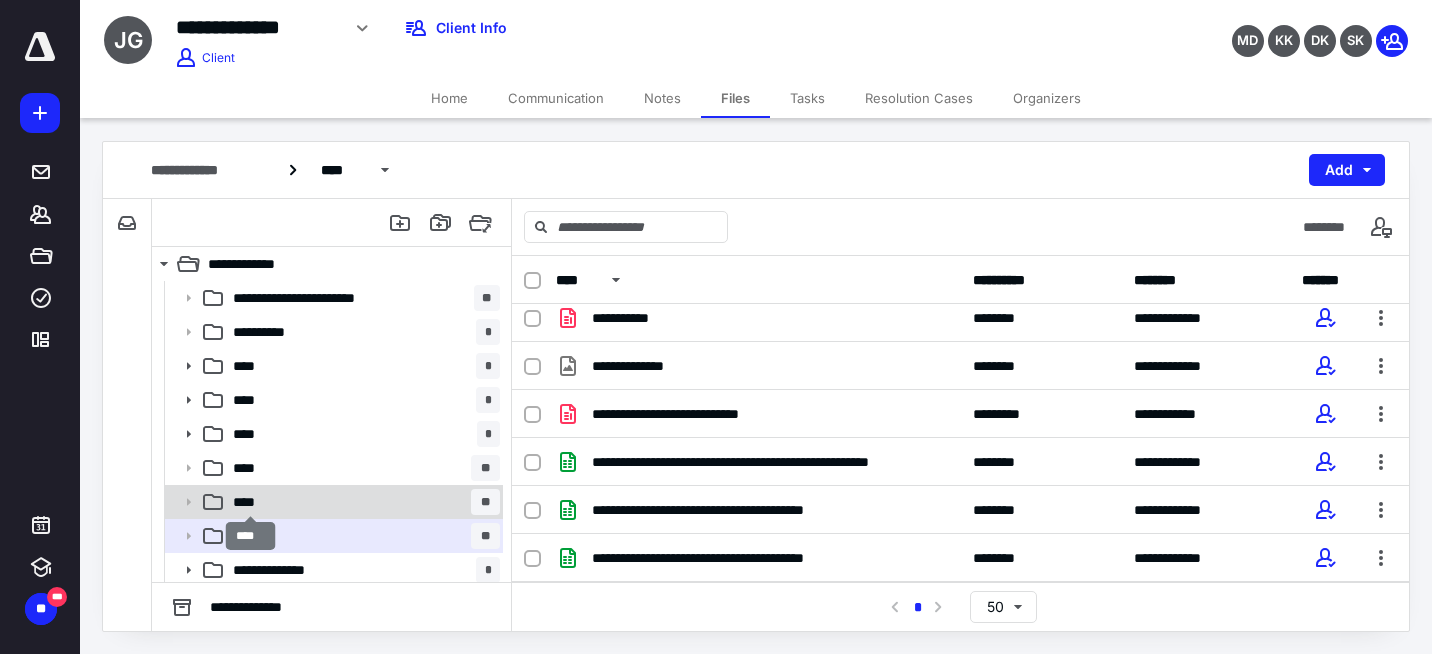 click on "****" at bounding box center [250, 502] 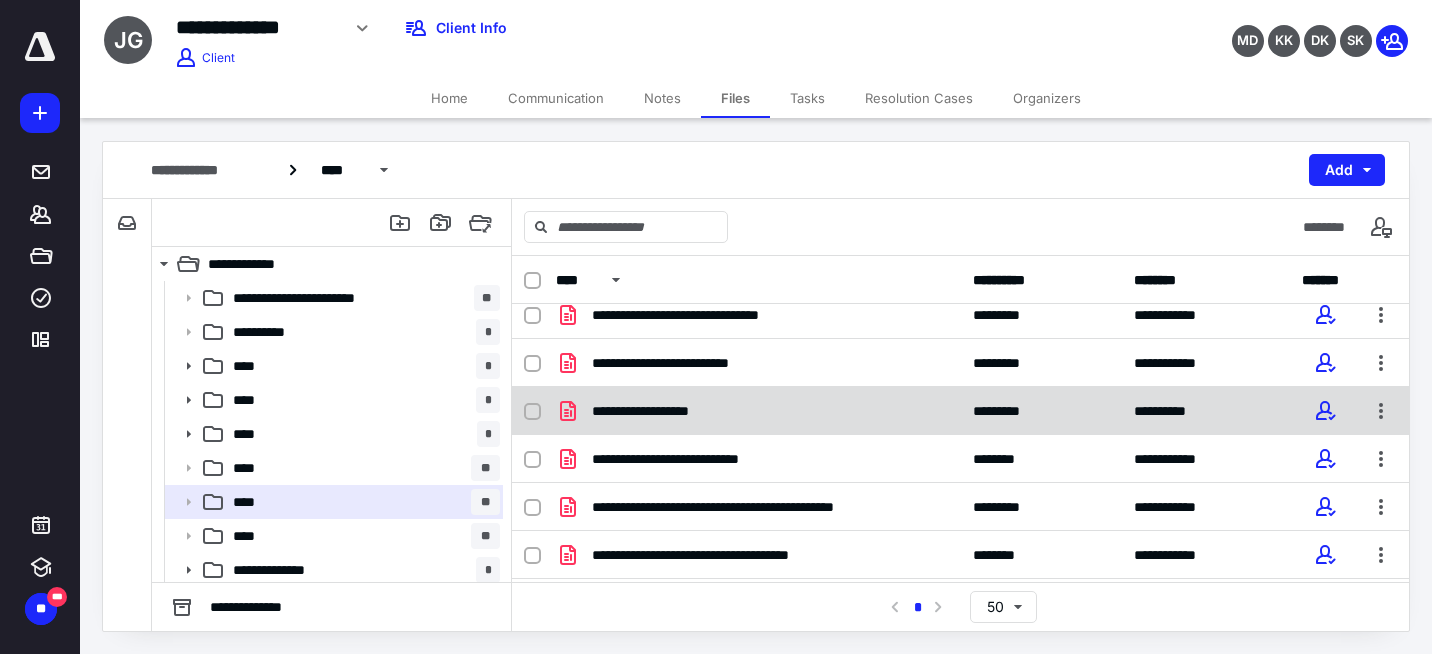 scroll, scrollTop: 390, scrollLeft: 0, axis: vertical 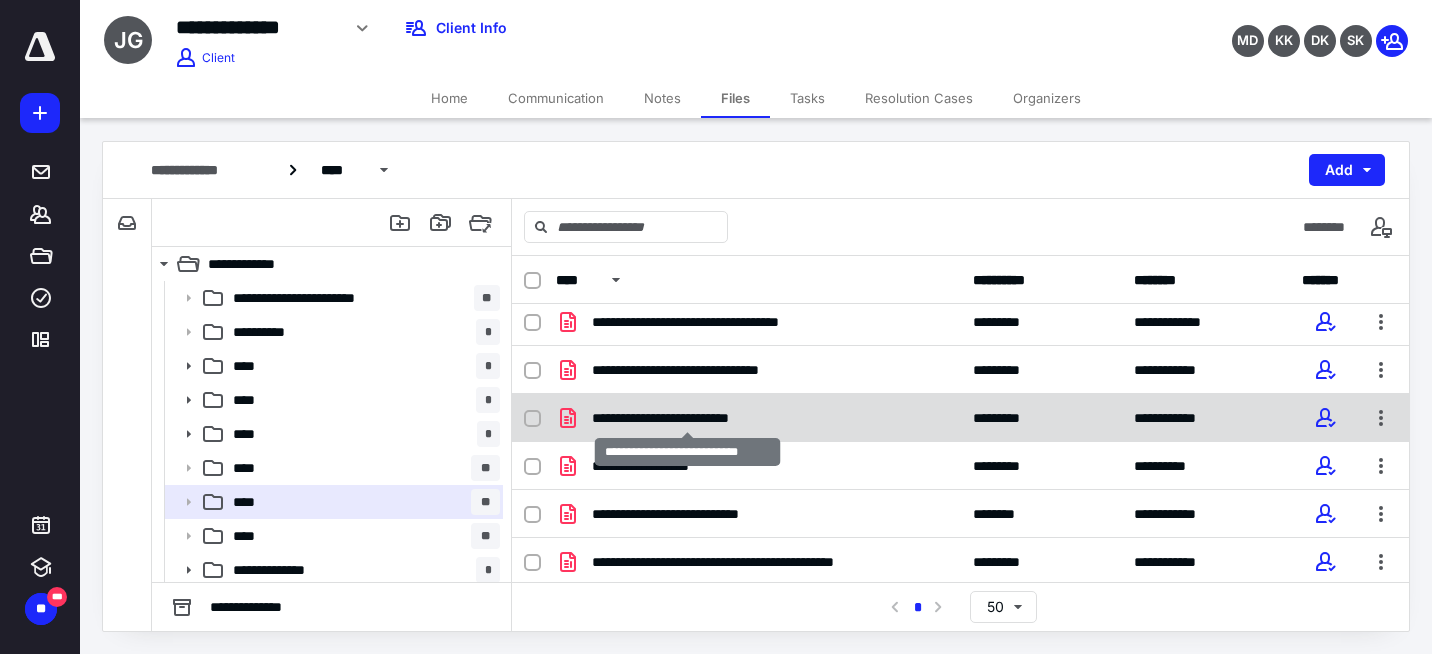 click on "**********" at bounding box center [687, 418] 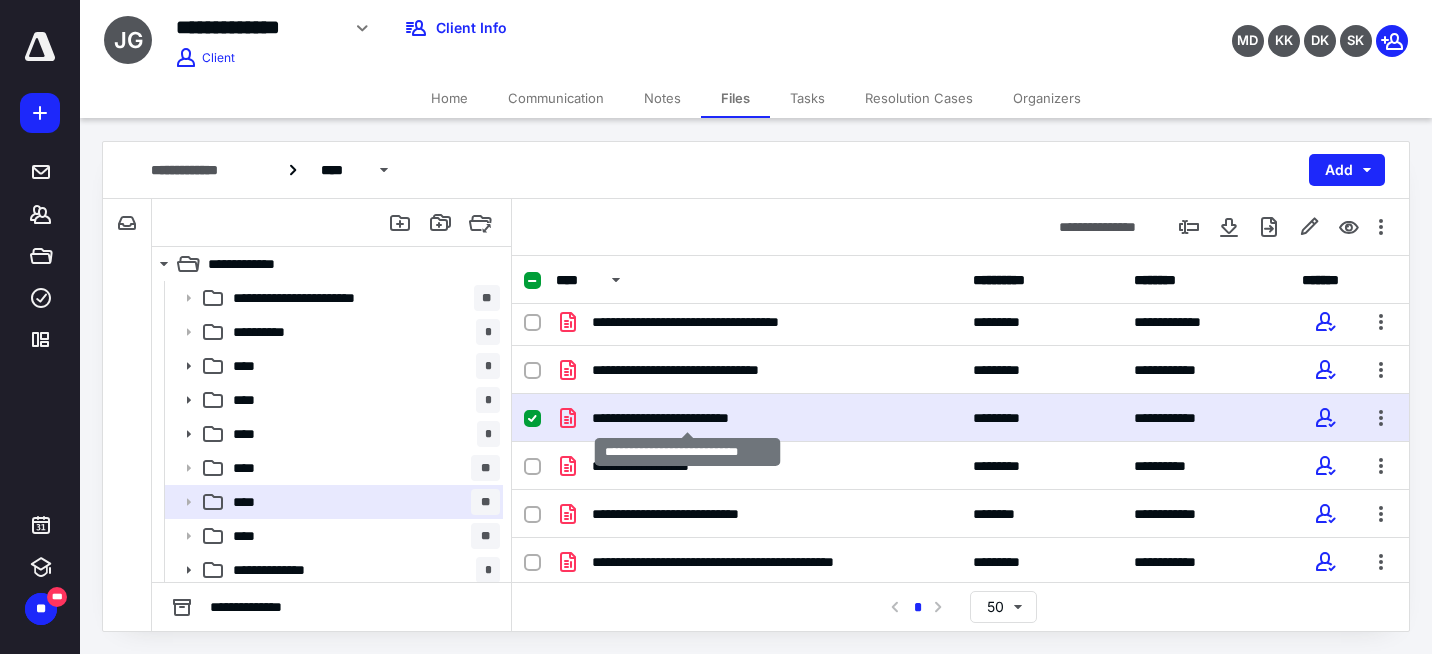 click on "**********" at bounding box center (687, 418) 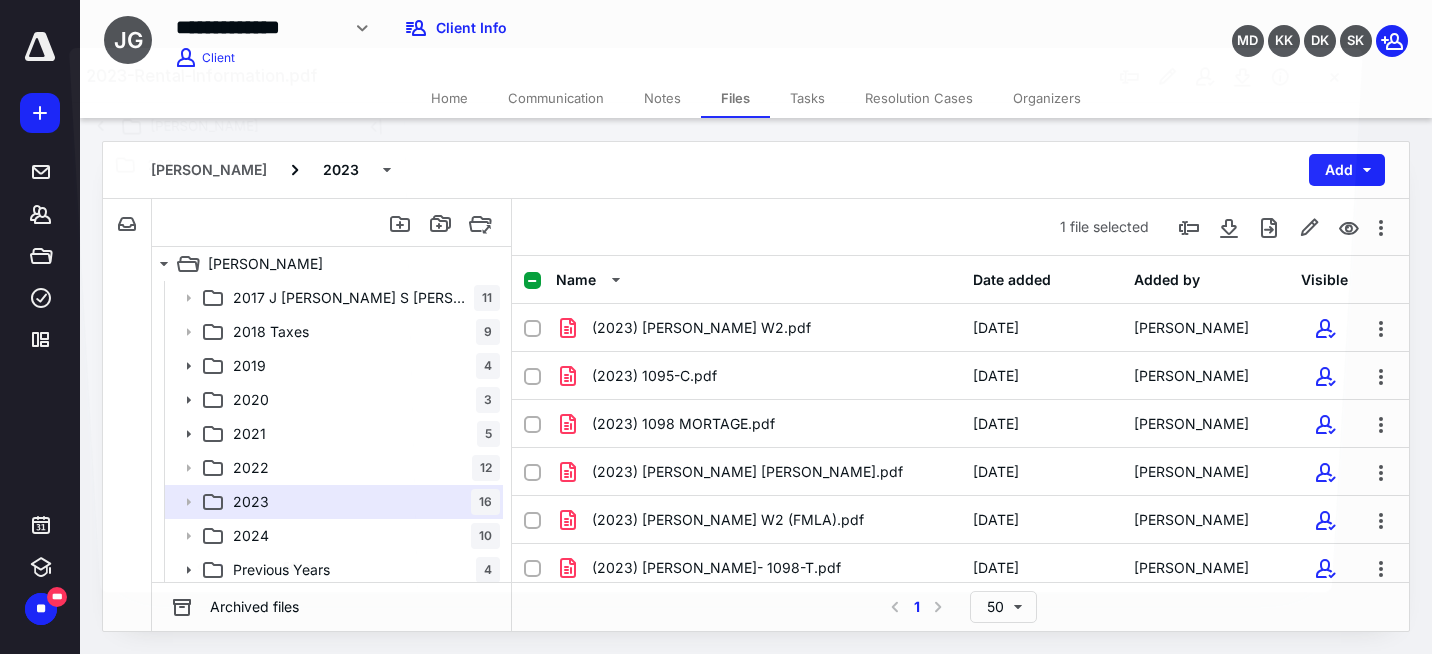 scroll, scrollTop: 390, scrollLeft: 0, axis: vertical 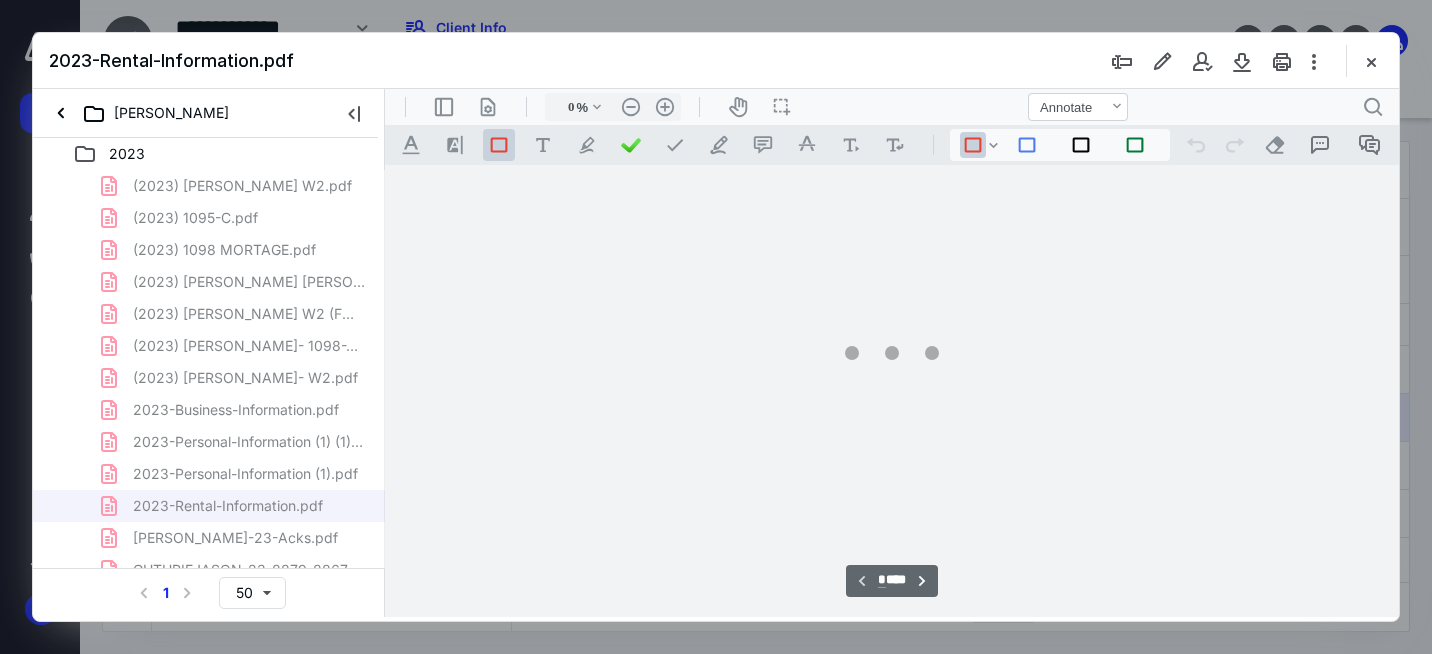 type on "73" 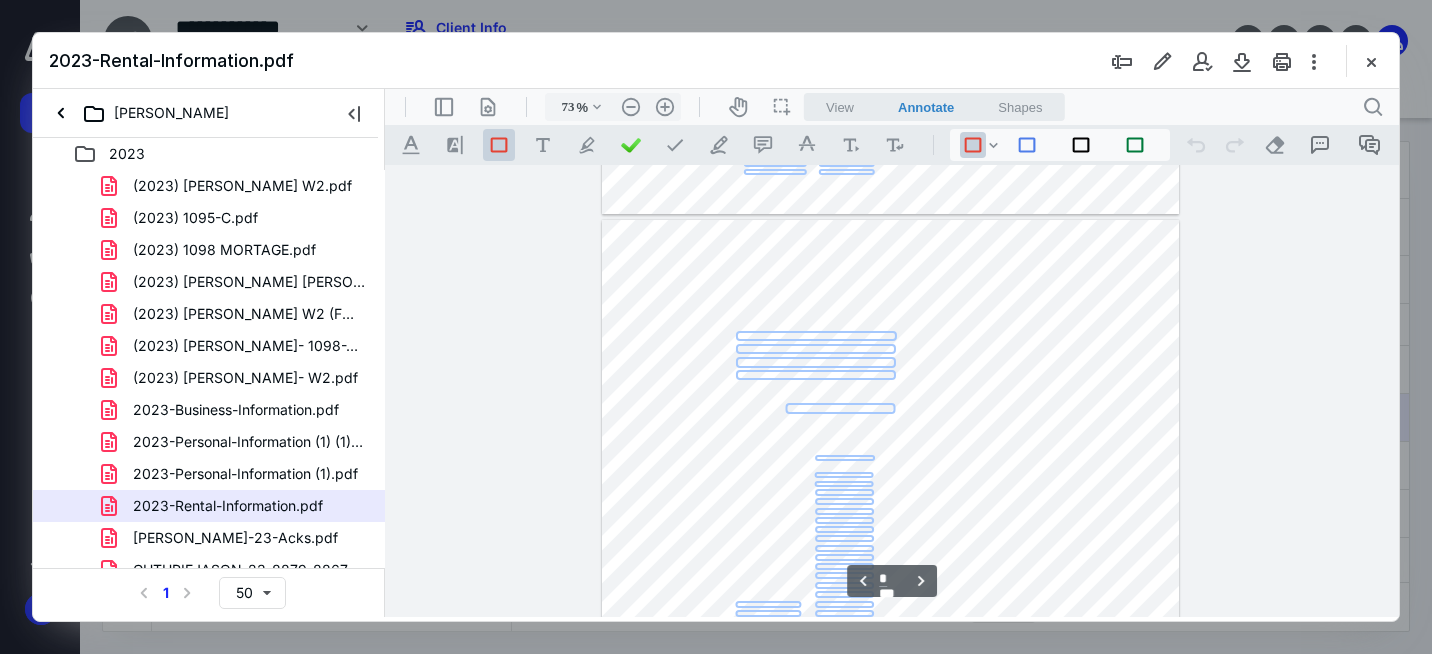 scroll, scrollTop: 700, scrollLeft: 0, axis: vertical 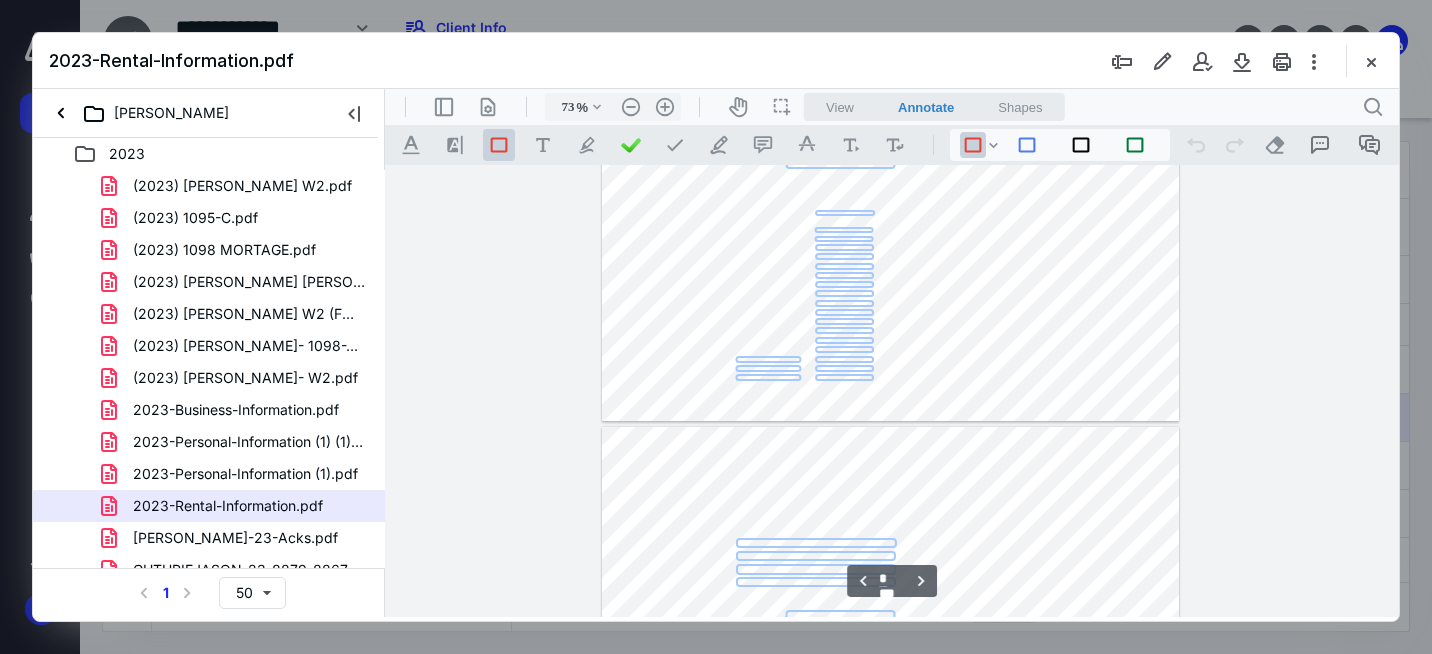 type on "*" 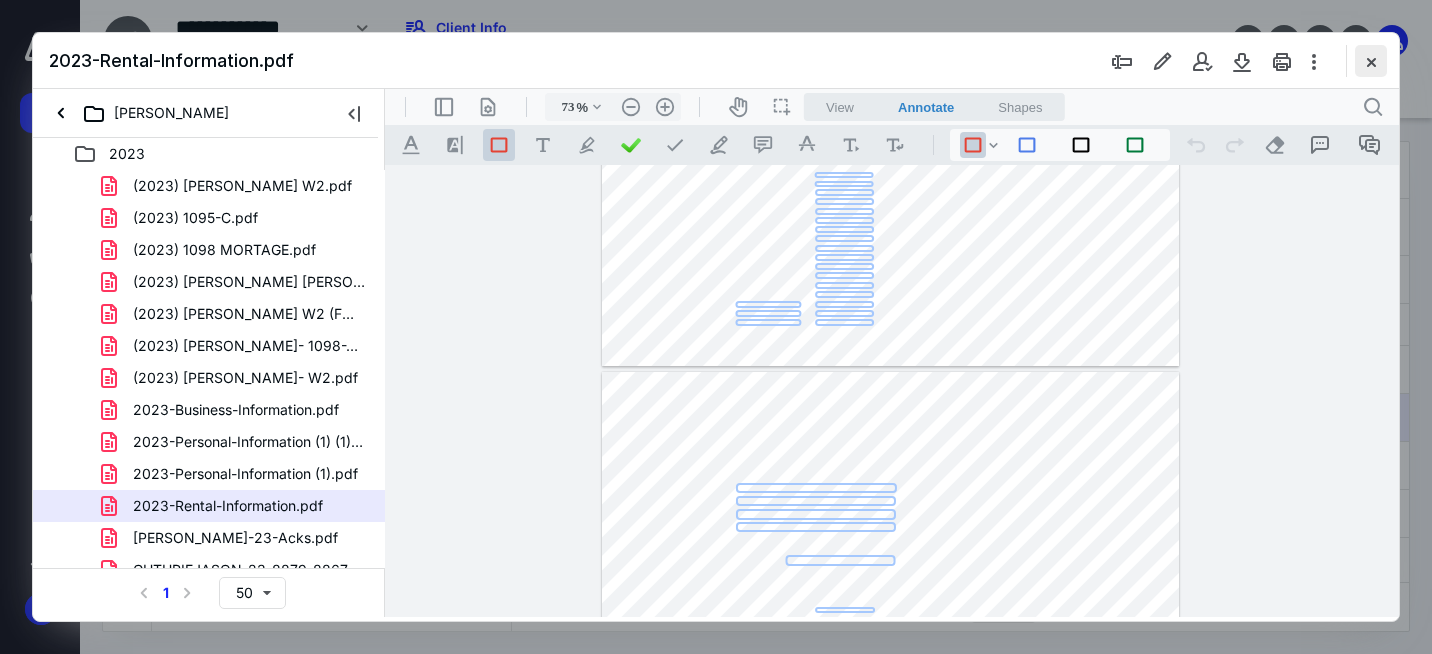 click at bounding box center (1371, 61) 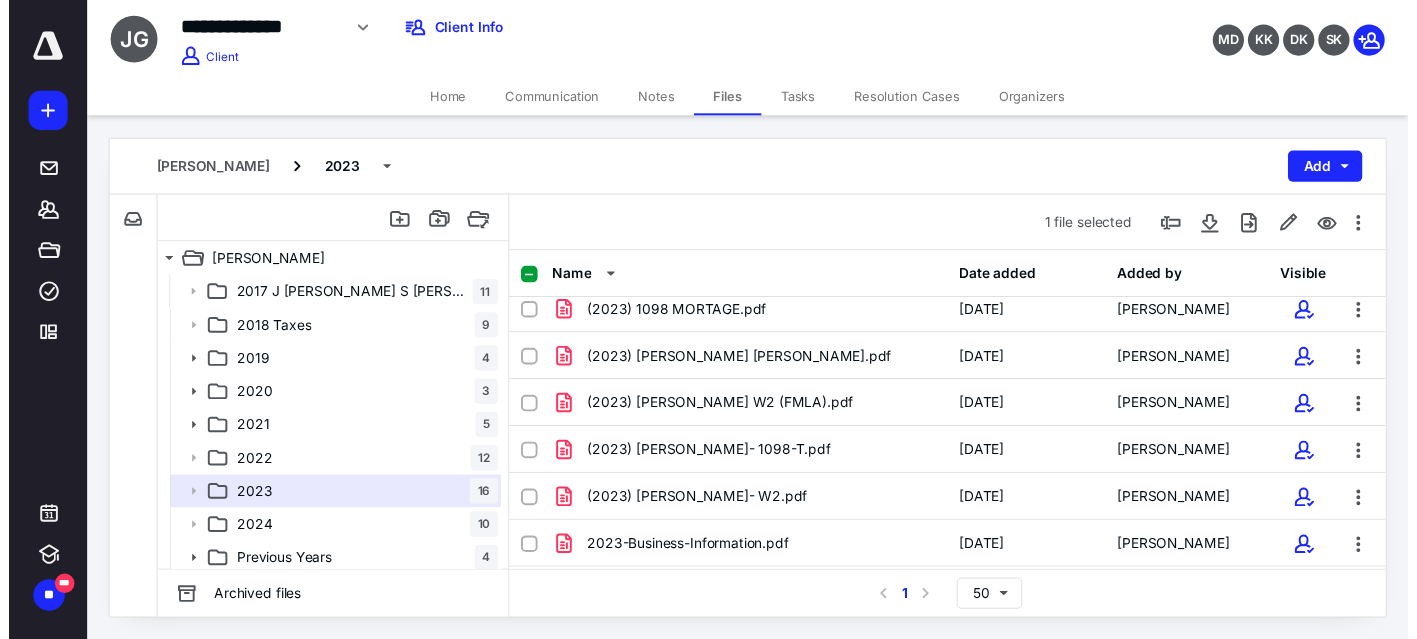 scroll, scrollTop: 0, scrollLeft: 0, axis: both 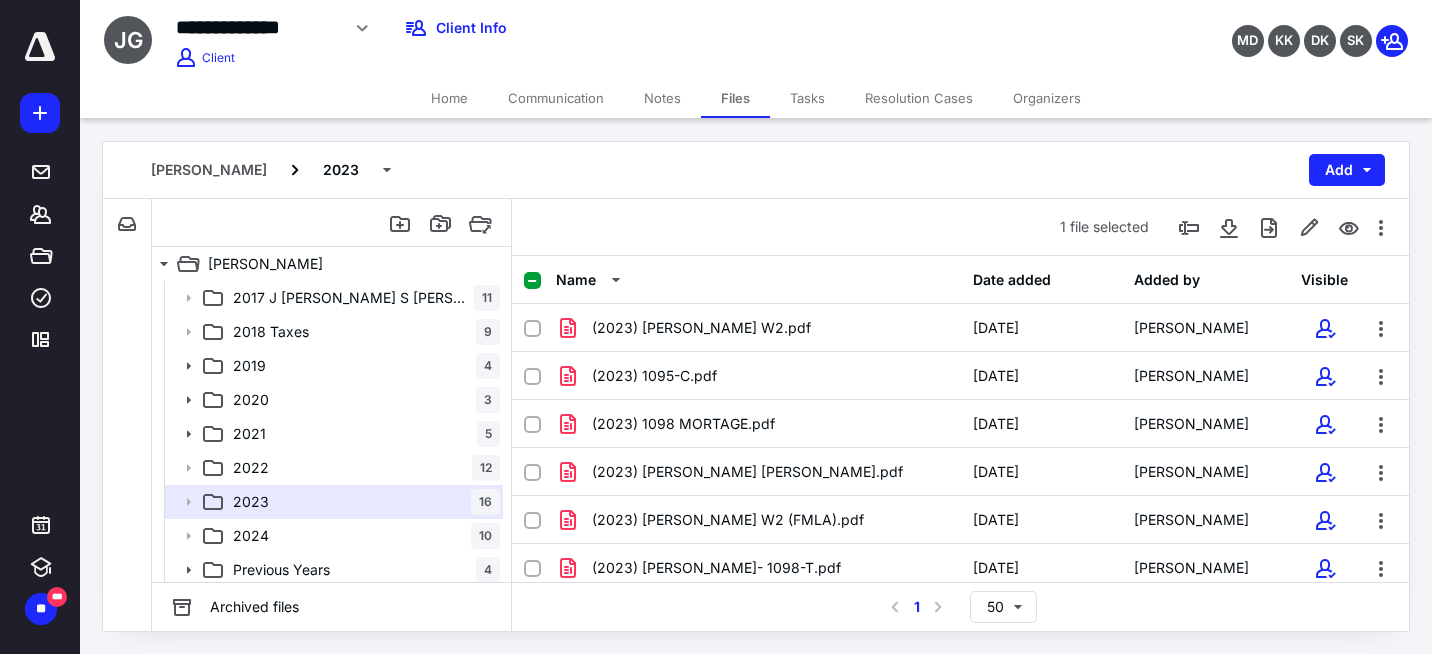 click on "Tasks" at bounding box center (807, 98) 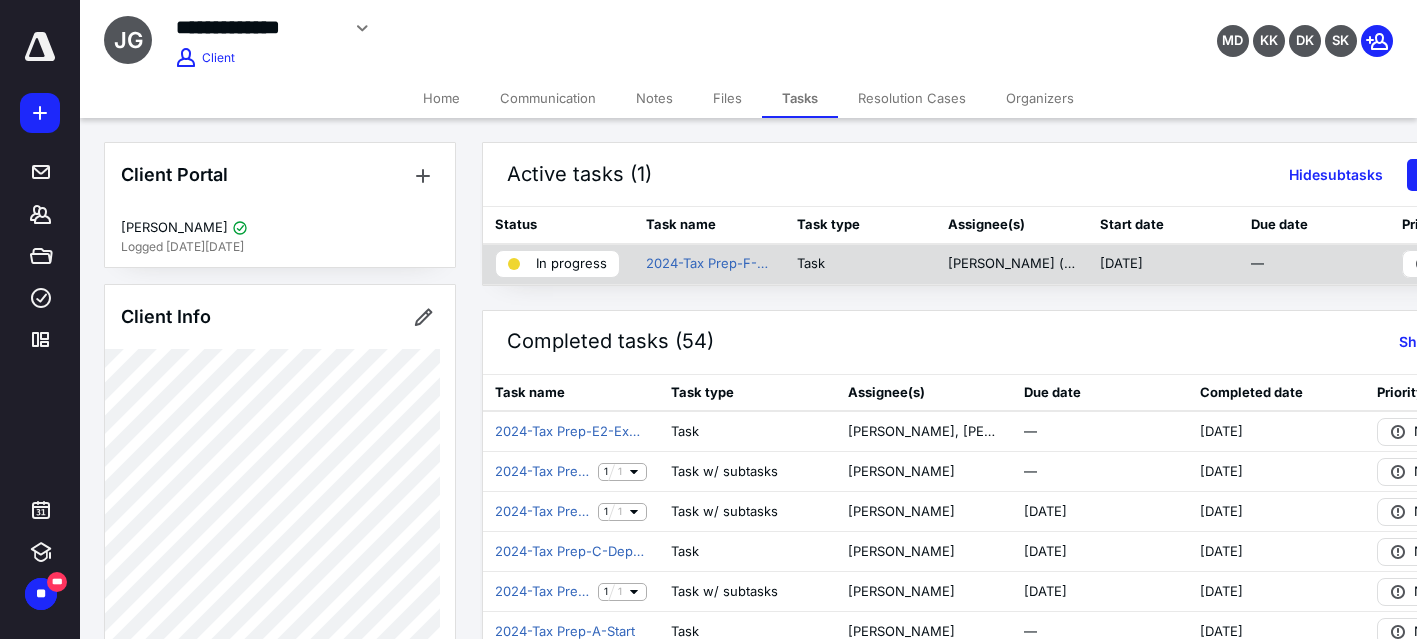click on "In progress" at bounding box center (571, 264) 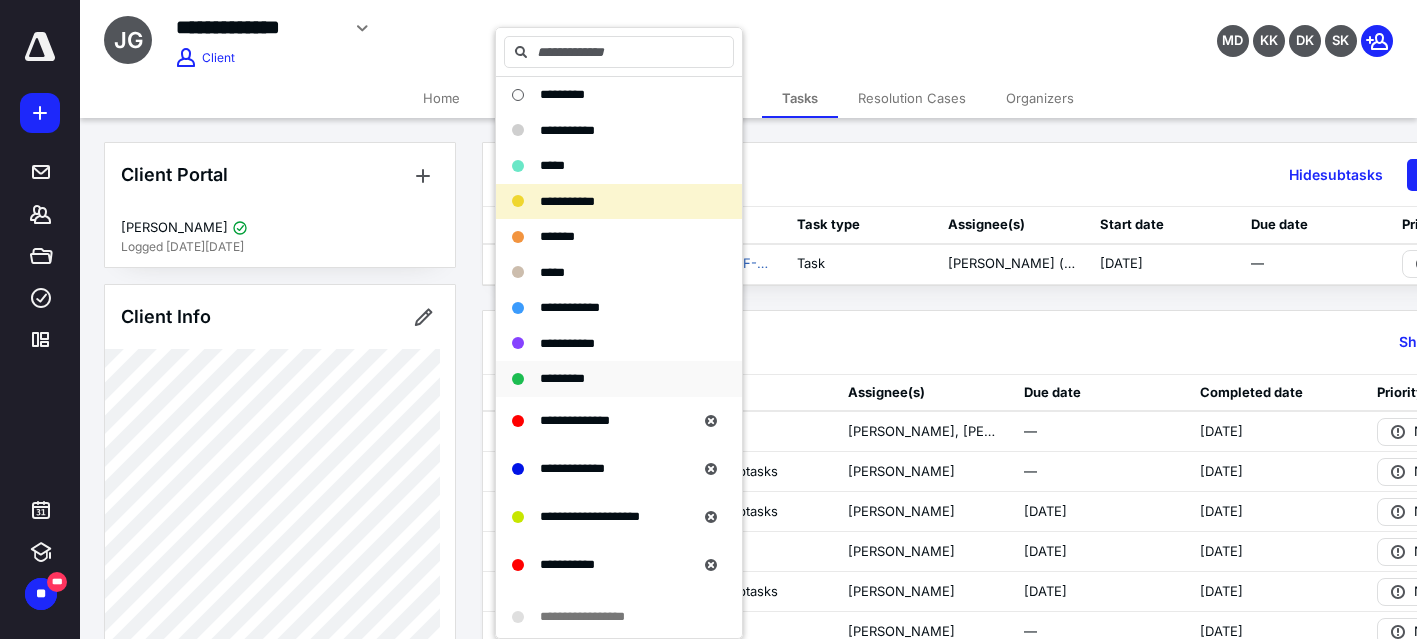 click on "*********" at bounding box center [562, 378] 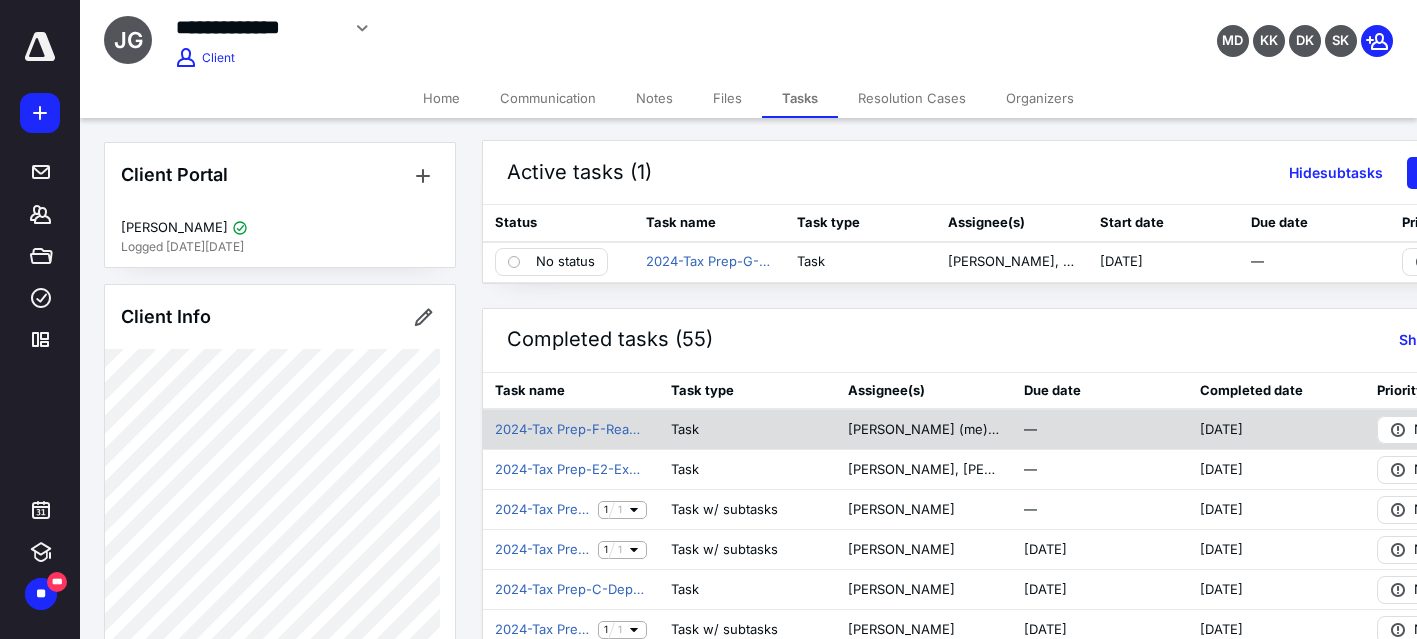 scroll, scrollTop: 0, scrollLeft: 0, axis: both 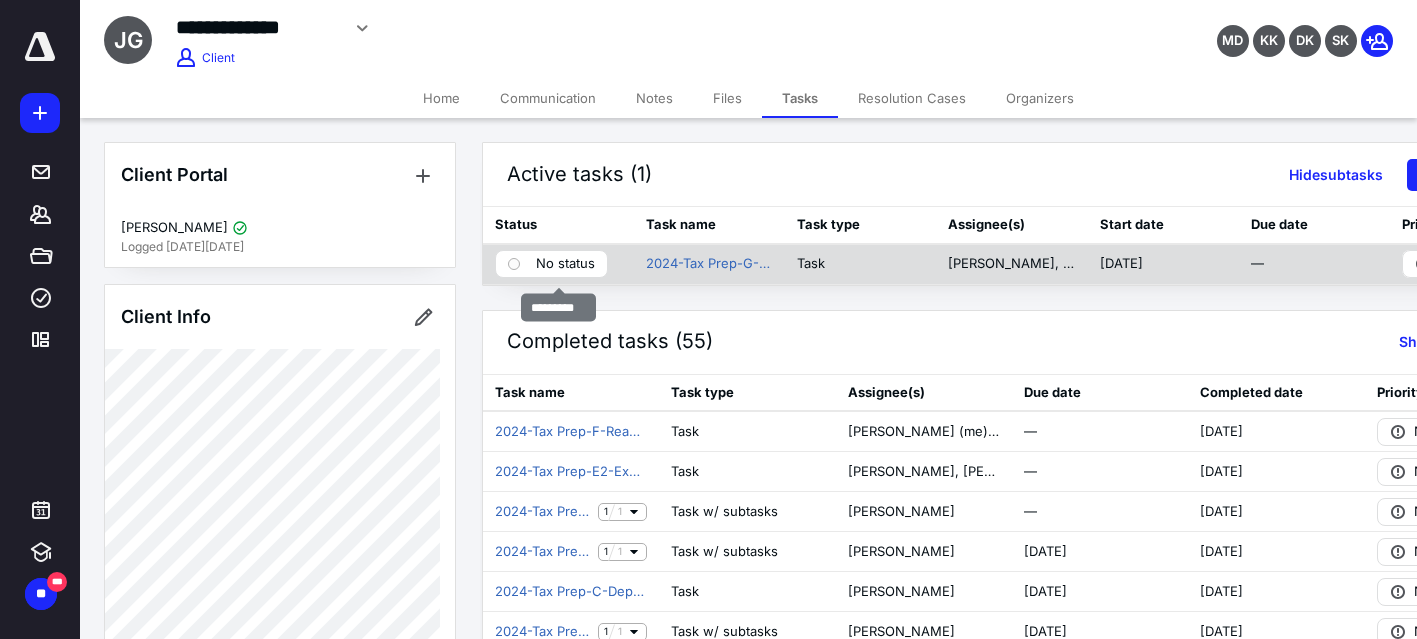 click on "No status" at bounding box center (565, 264) 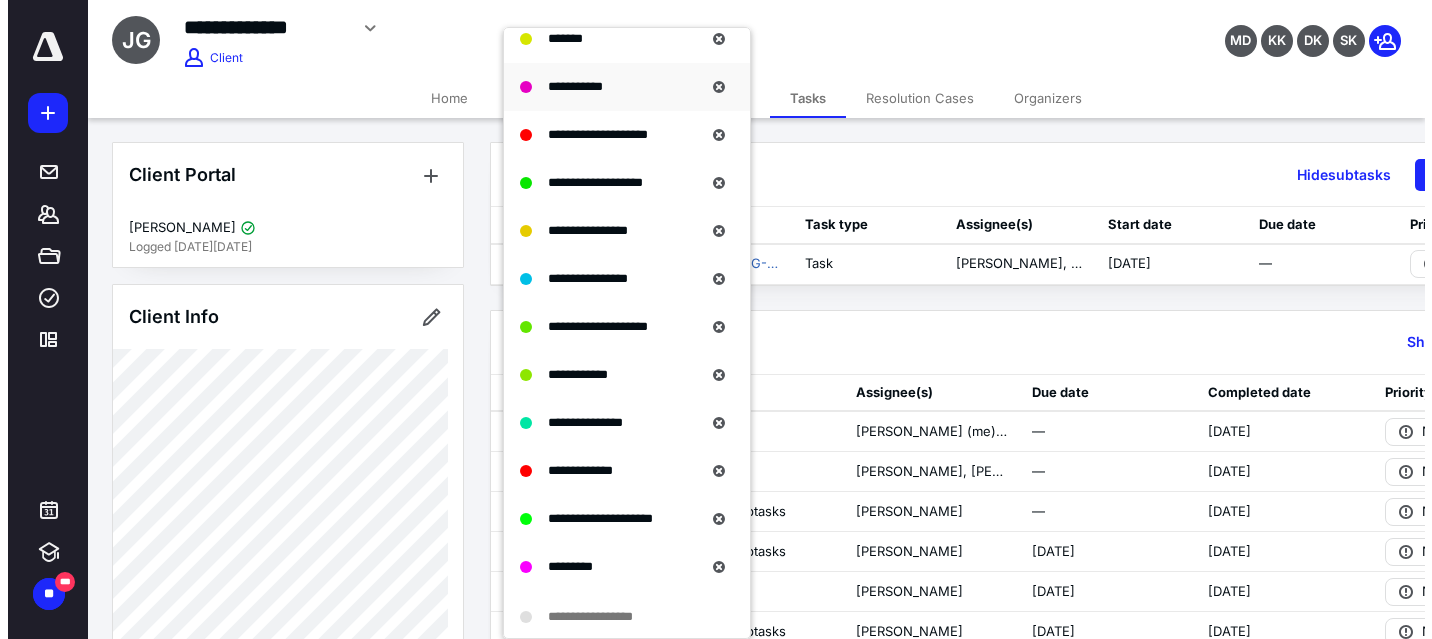 scroll, scrollTop: 1200, scrollLeft: 0, axis: vertical 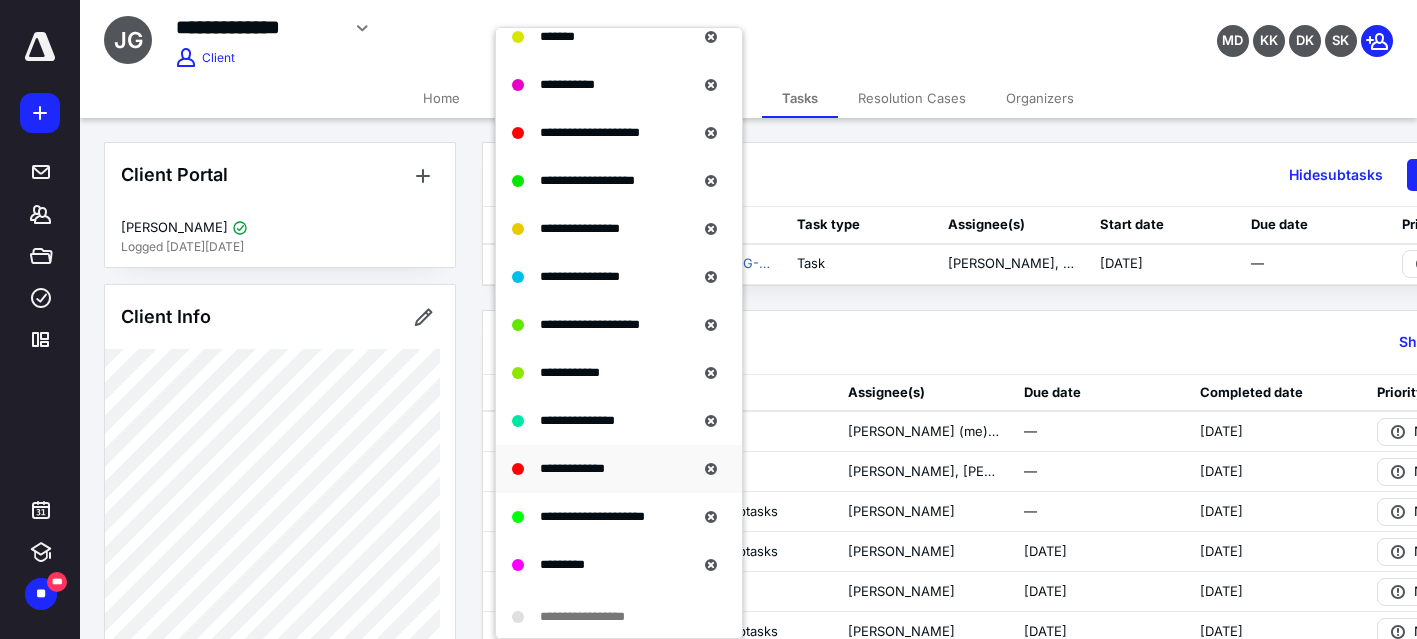 click on "**********" at bounding box center (572, 468) 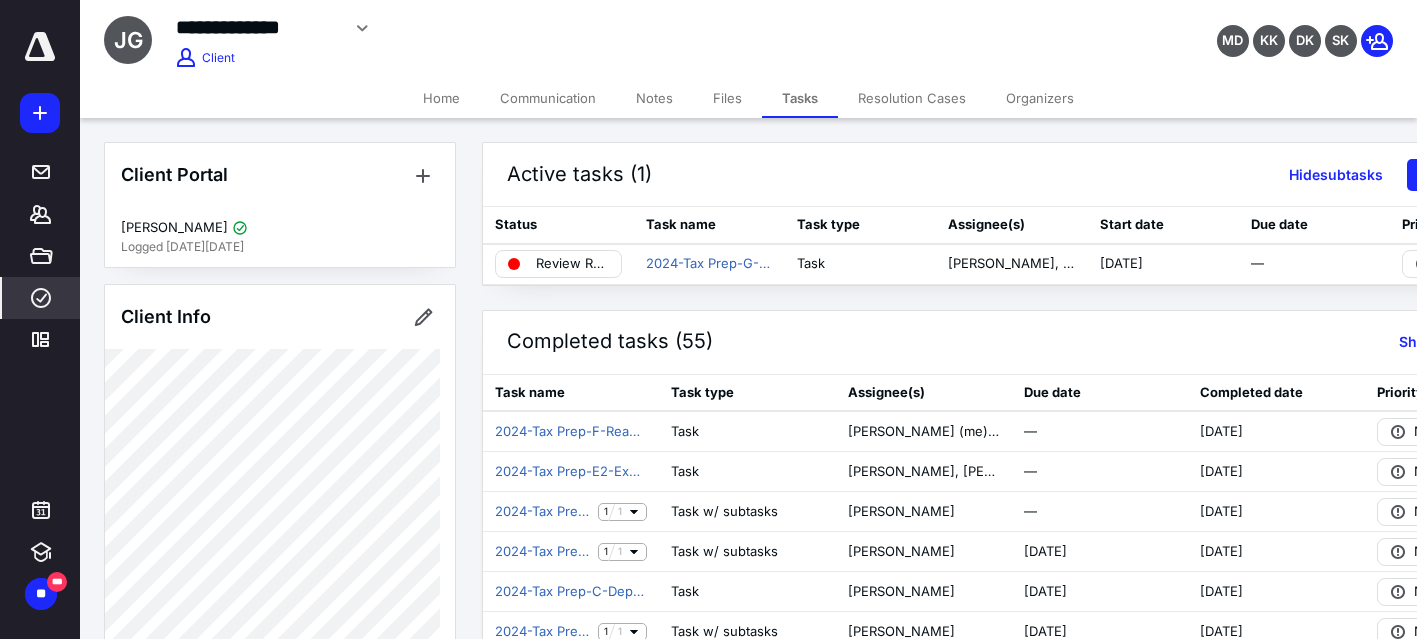 click 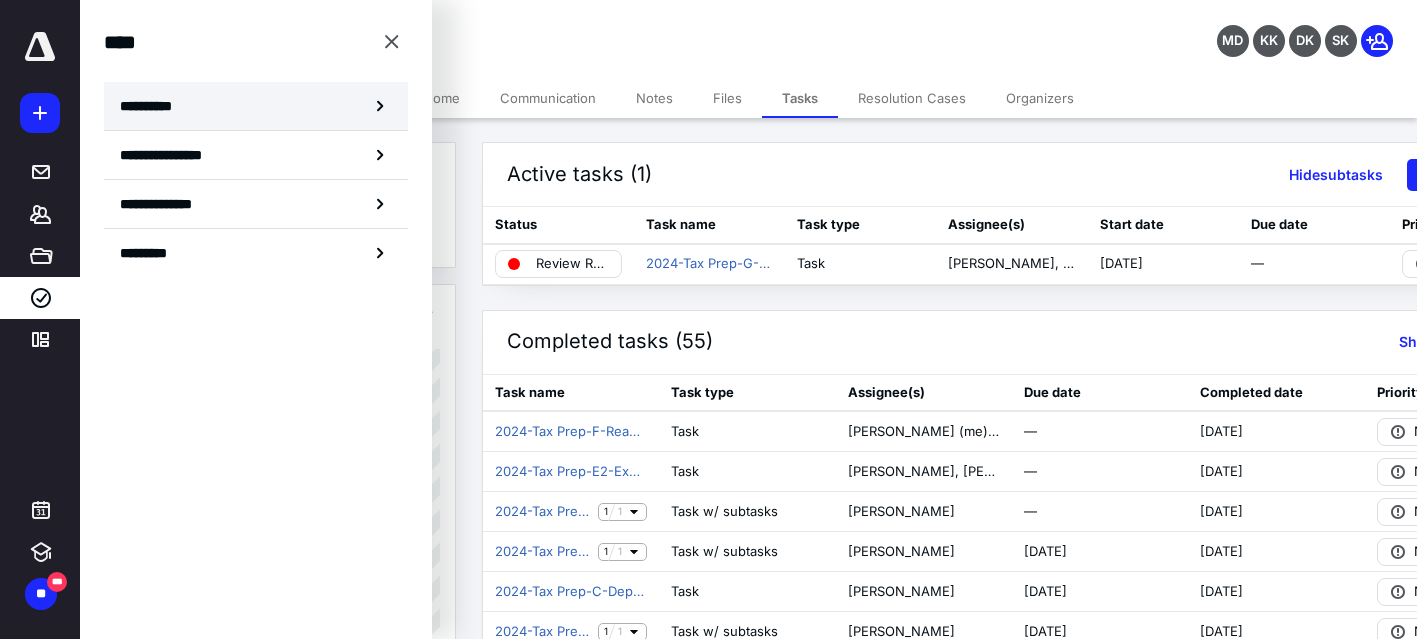 click on "**********" at bounding box center [153, 106] 